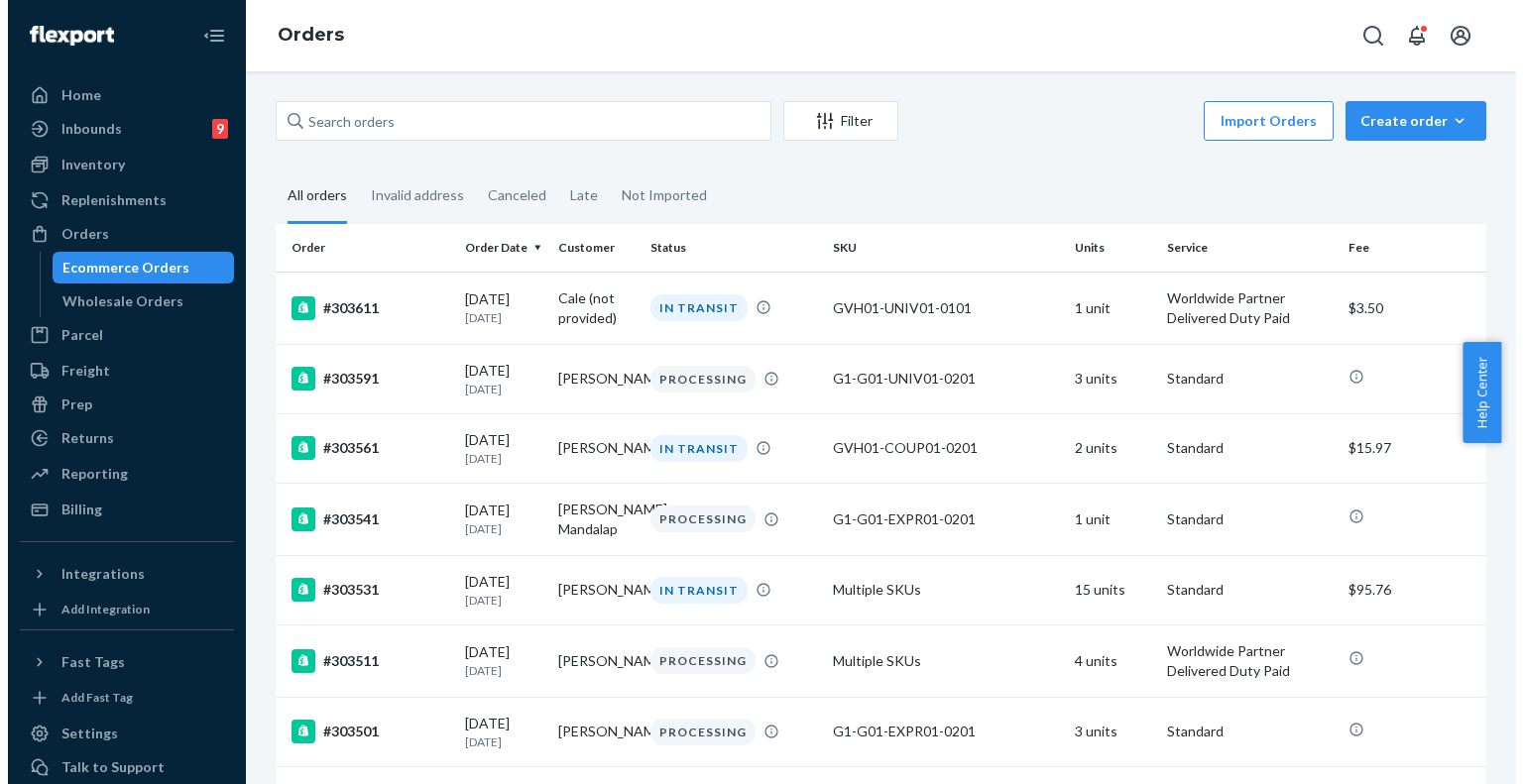 scroll, scrollTop: 0, scrollLeft: 0, axis: both 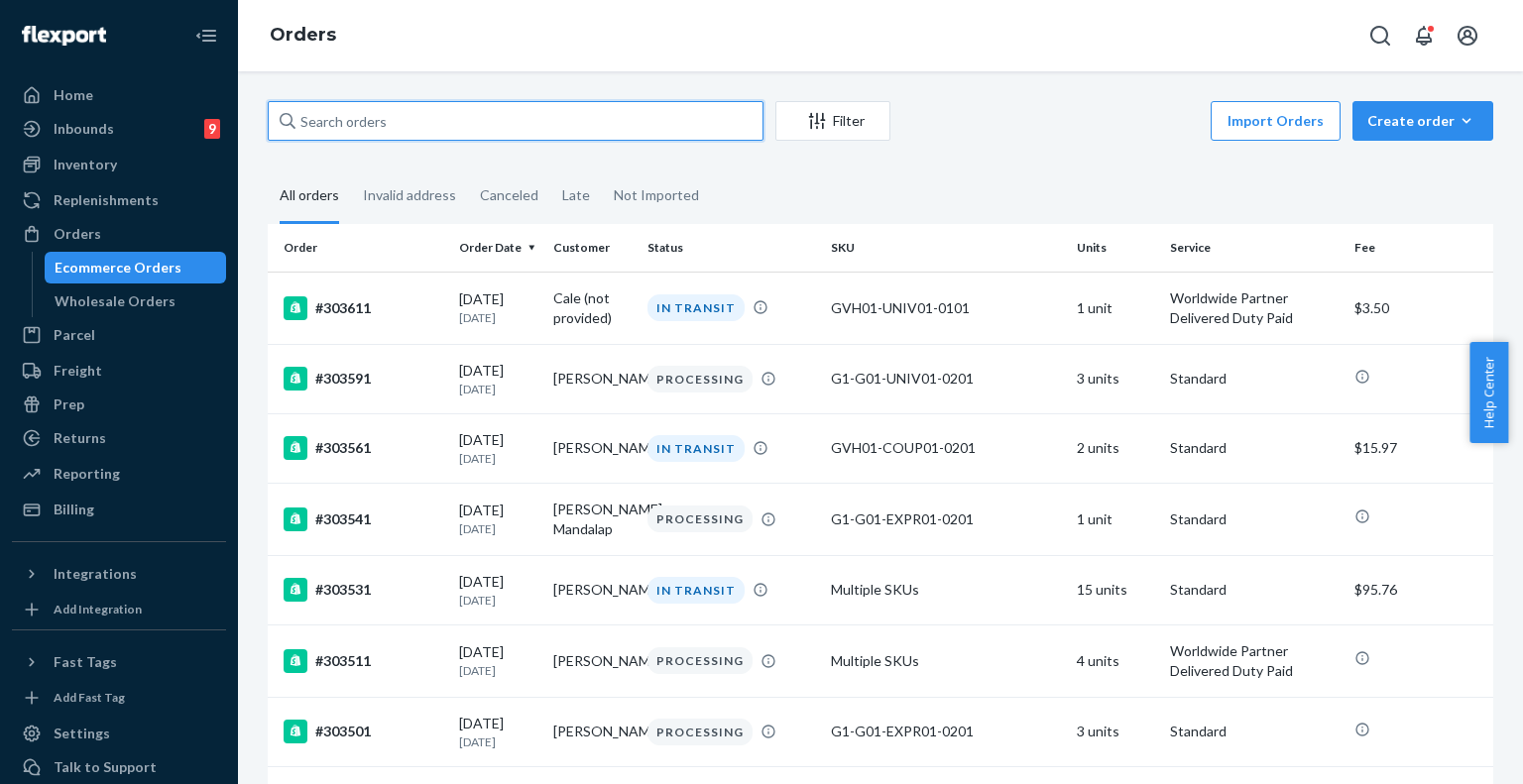 click at bounding box center (516, 121) 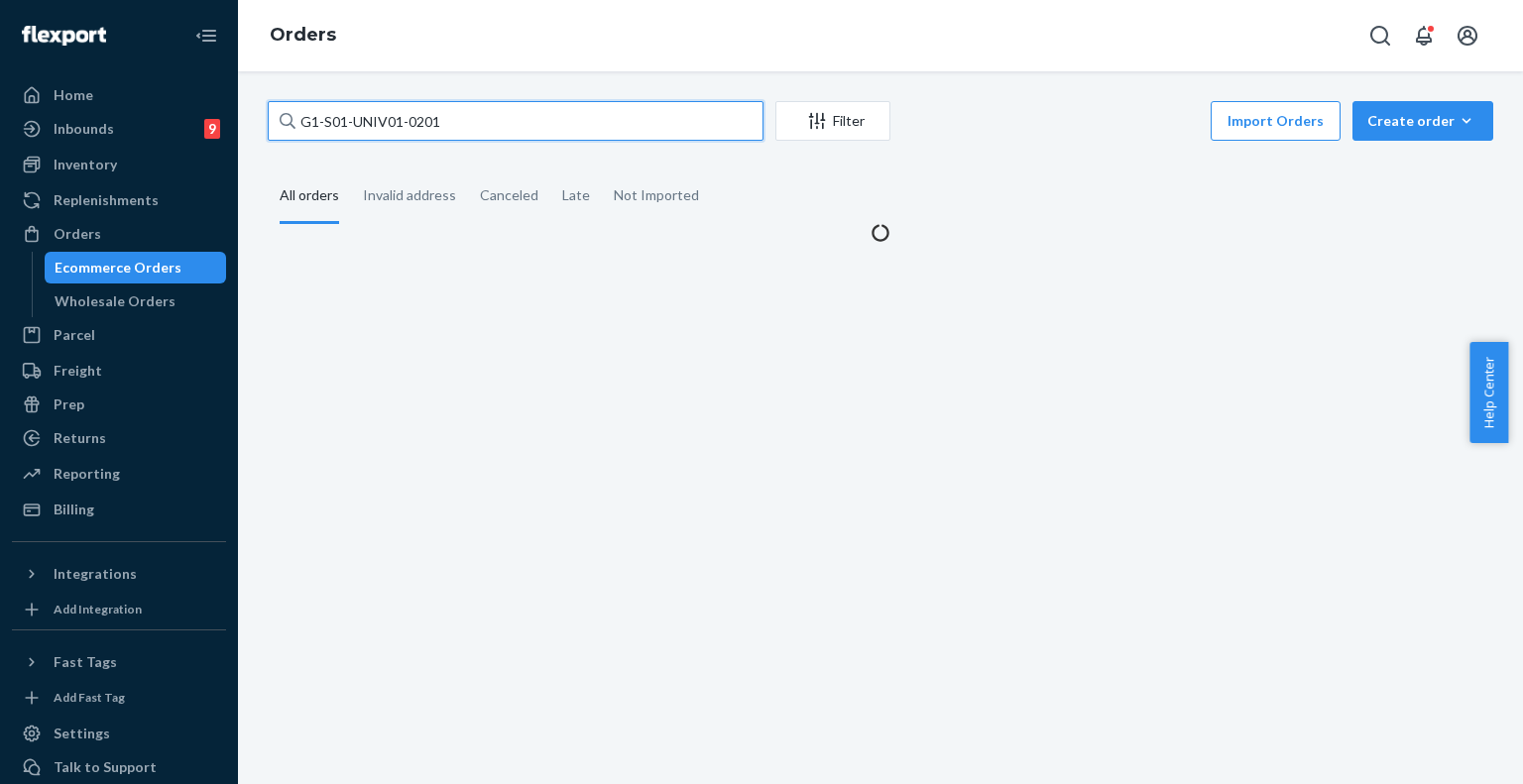 type on "G1-S01-UNIV01-0201" 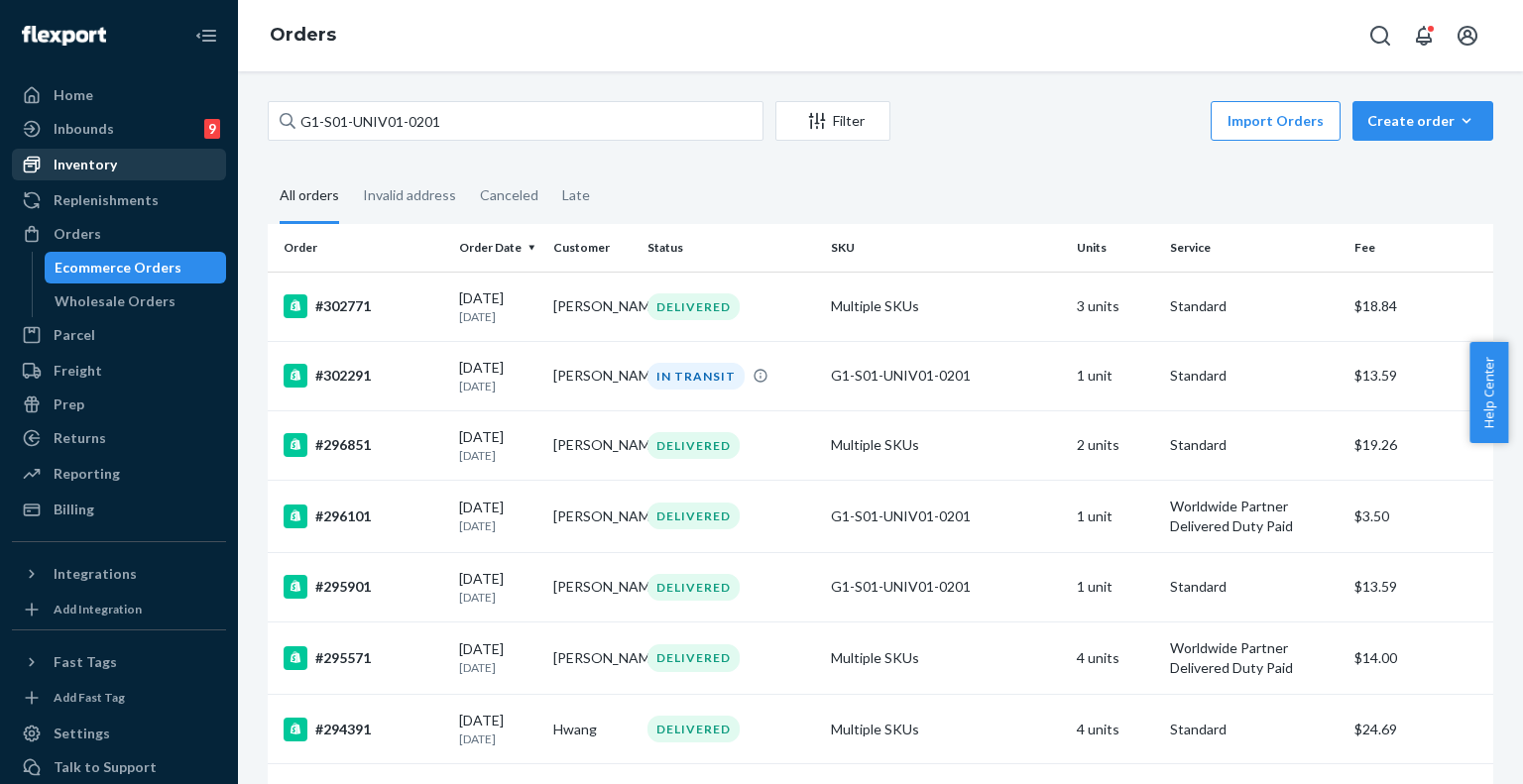 click on "Inventory" at bounding box center [119, 165] 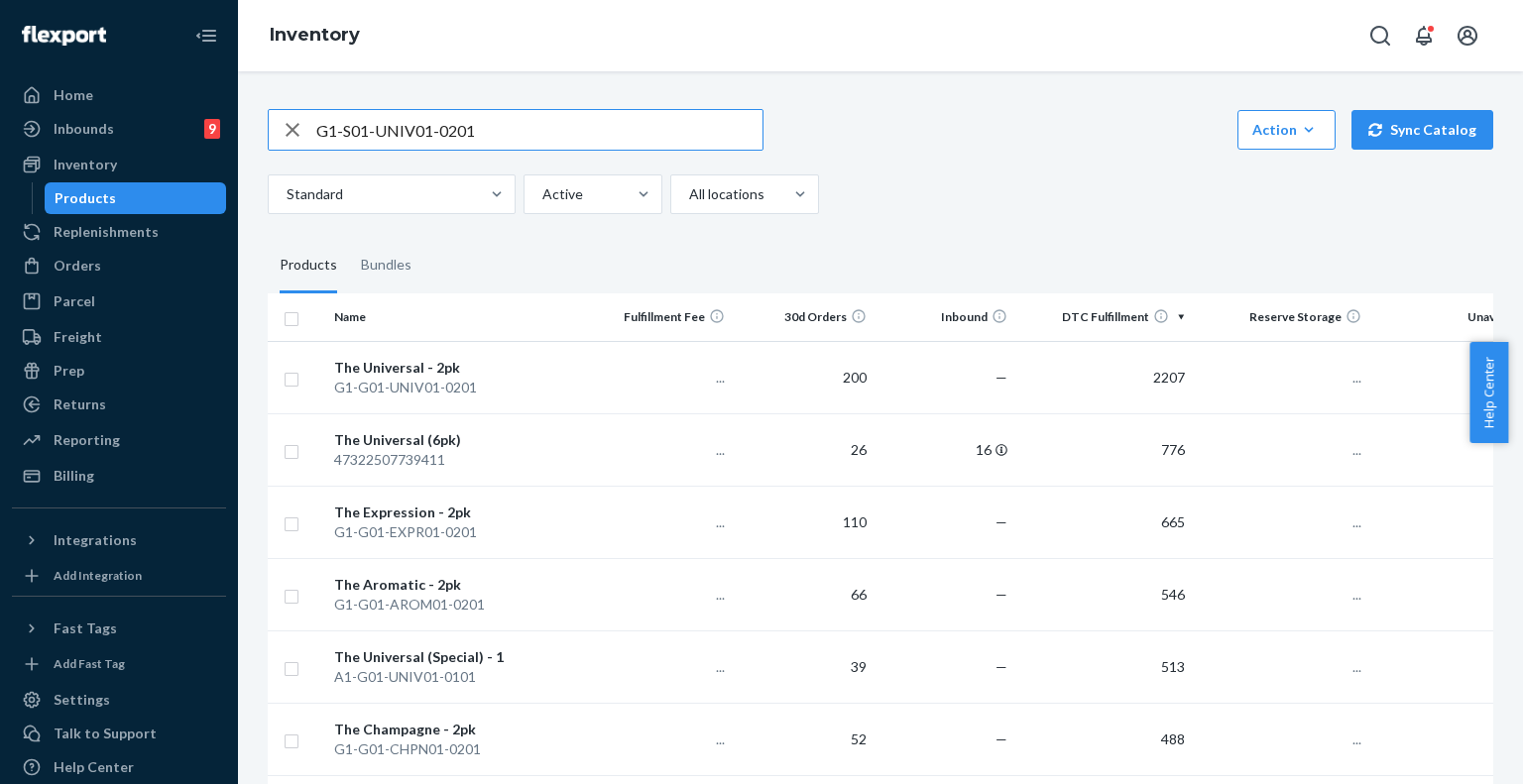 type on "G1-S01-UNIV01-0201" 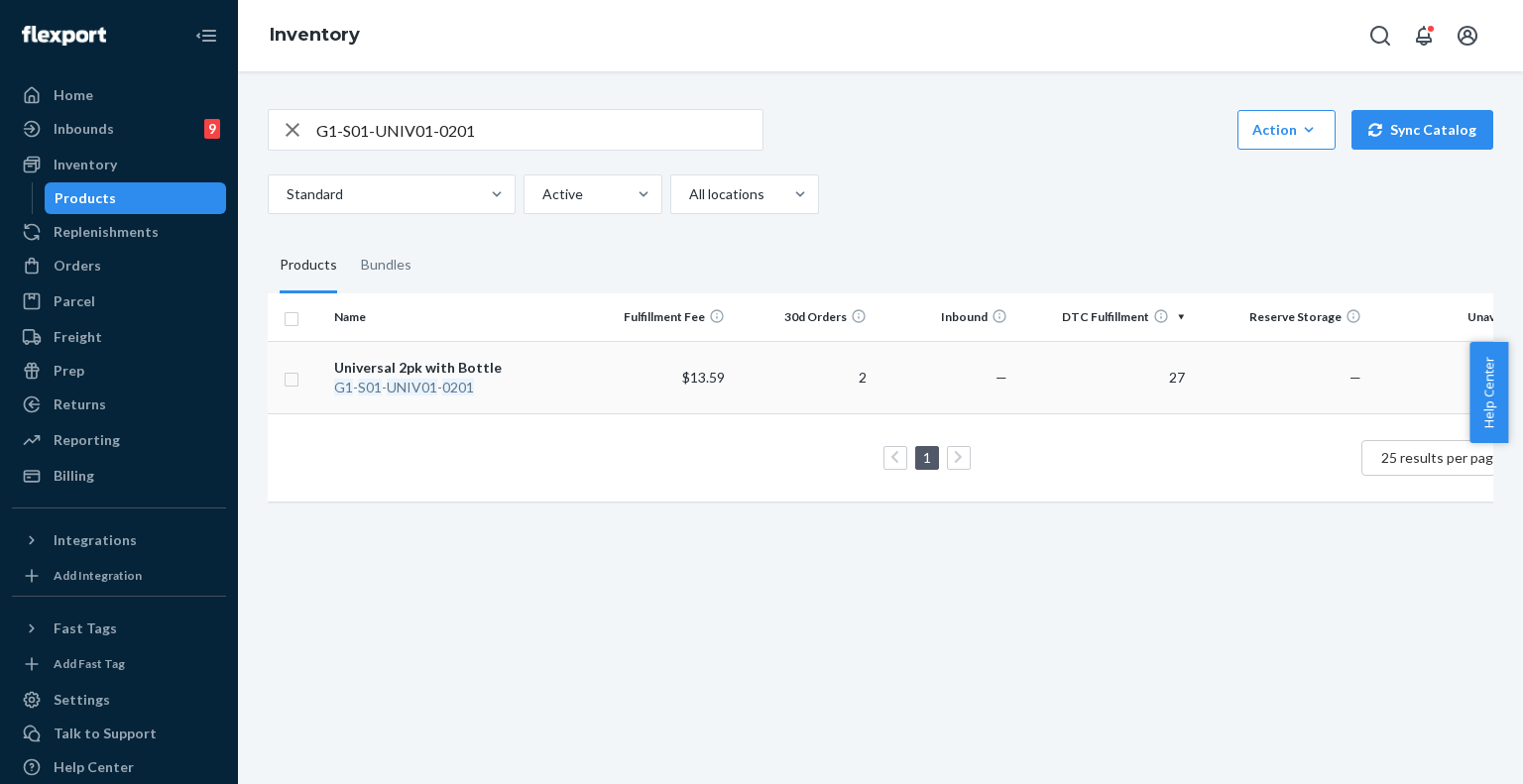 click on "Universal 2pk with Bottle" at bounding box center [458, 368] 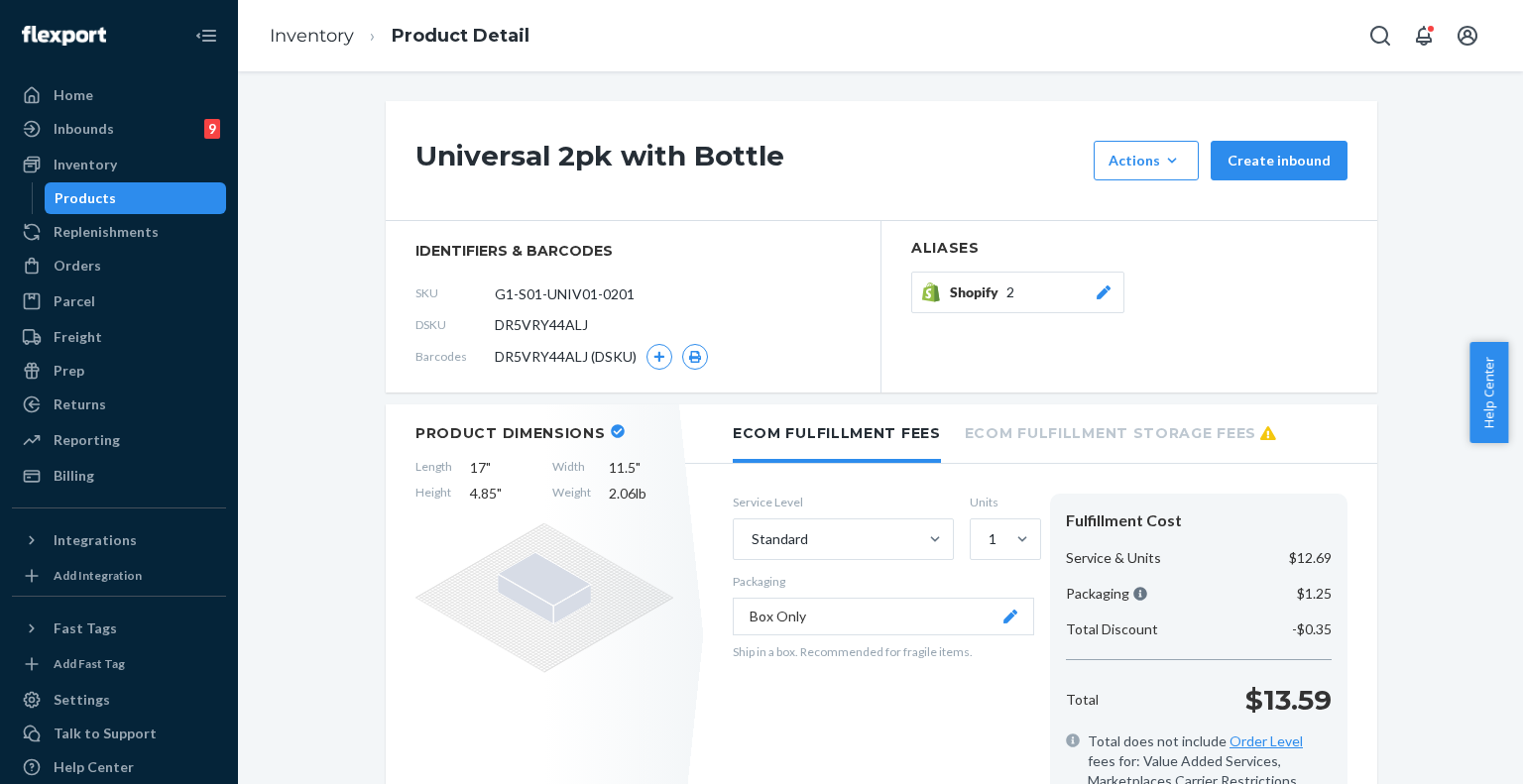 click on "Shopify 2" at bounding box center [1129, 297] 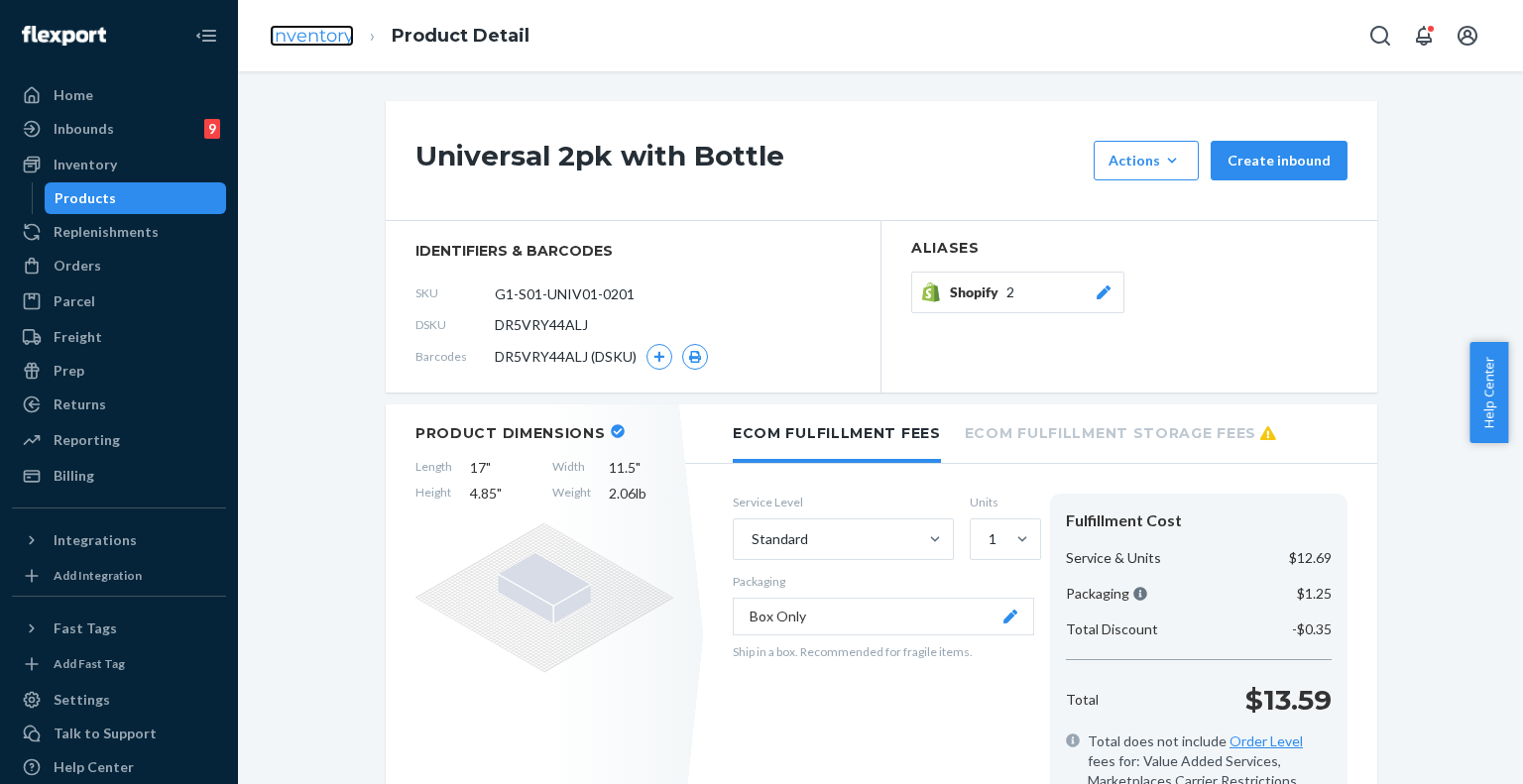 click on "Inventory" at bounding box center (311, 36) 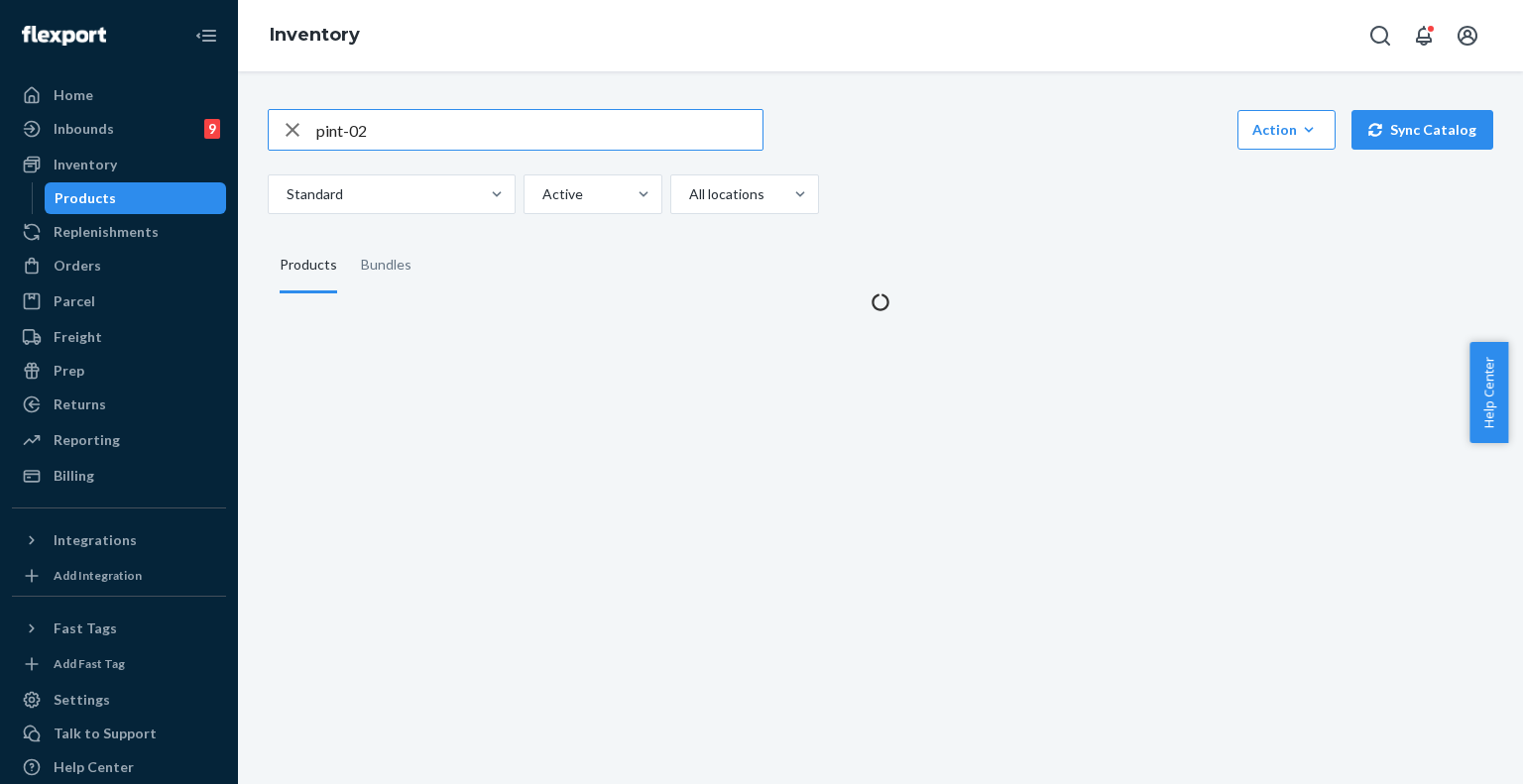 type on "pint-02" 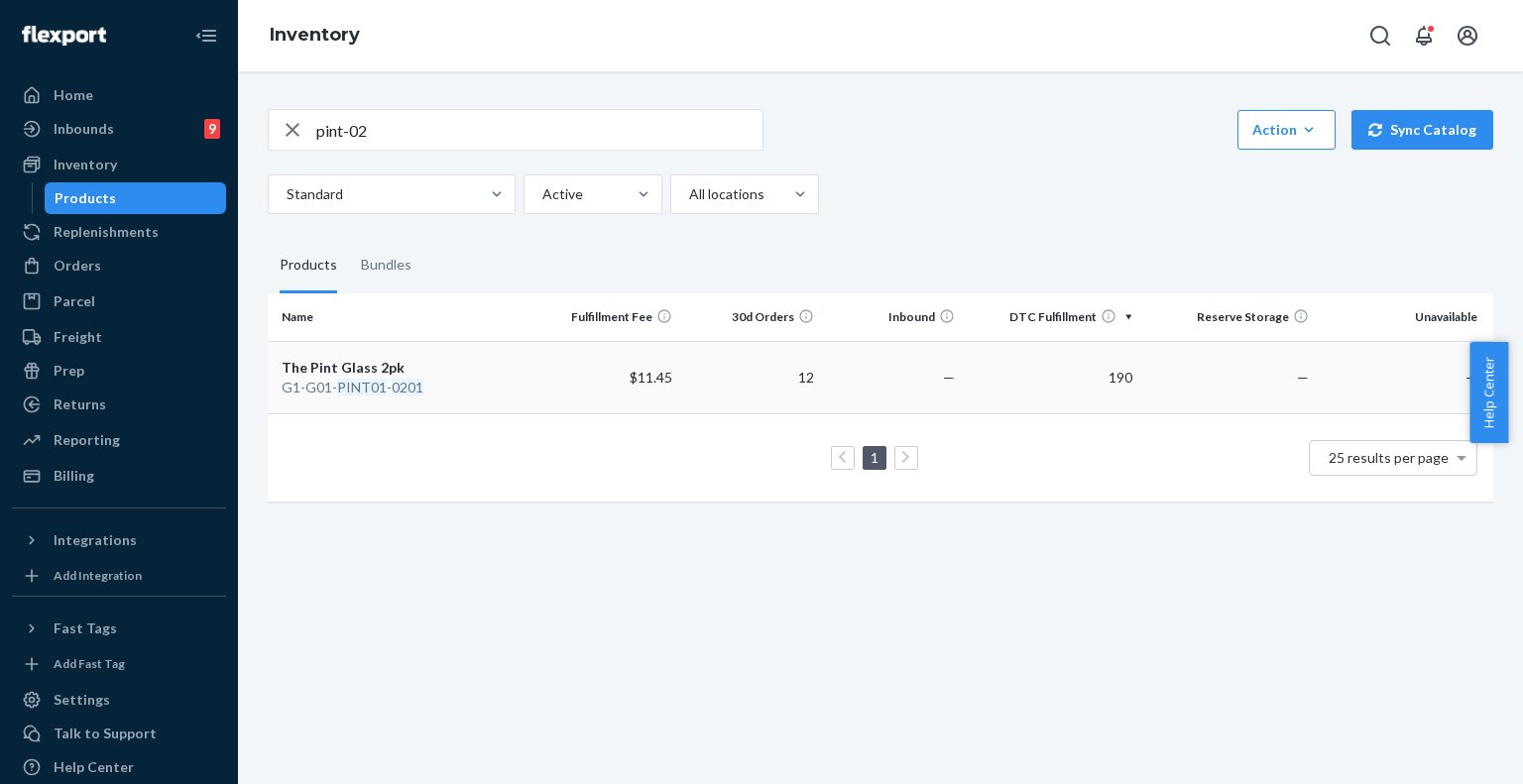 scroll, scrollTop: 0, scrollLeft: 0, axis: both 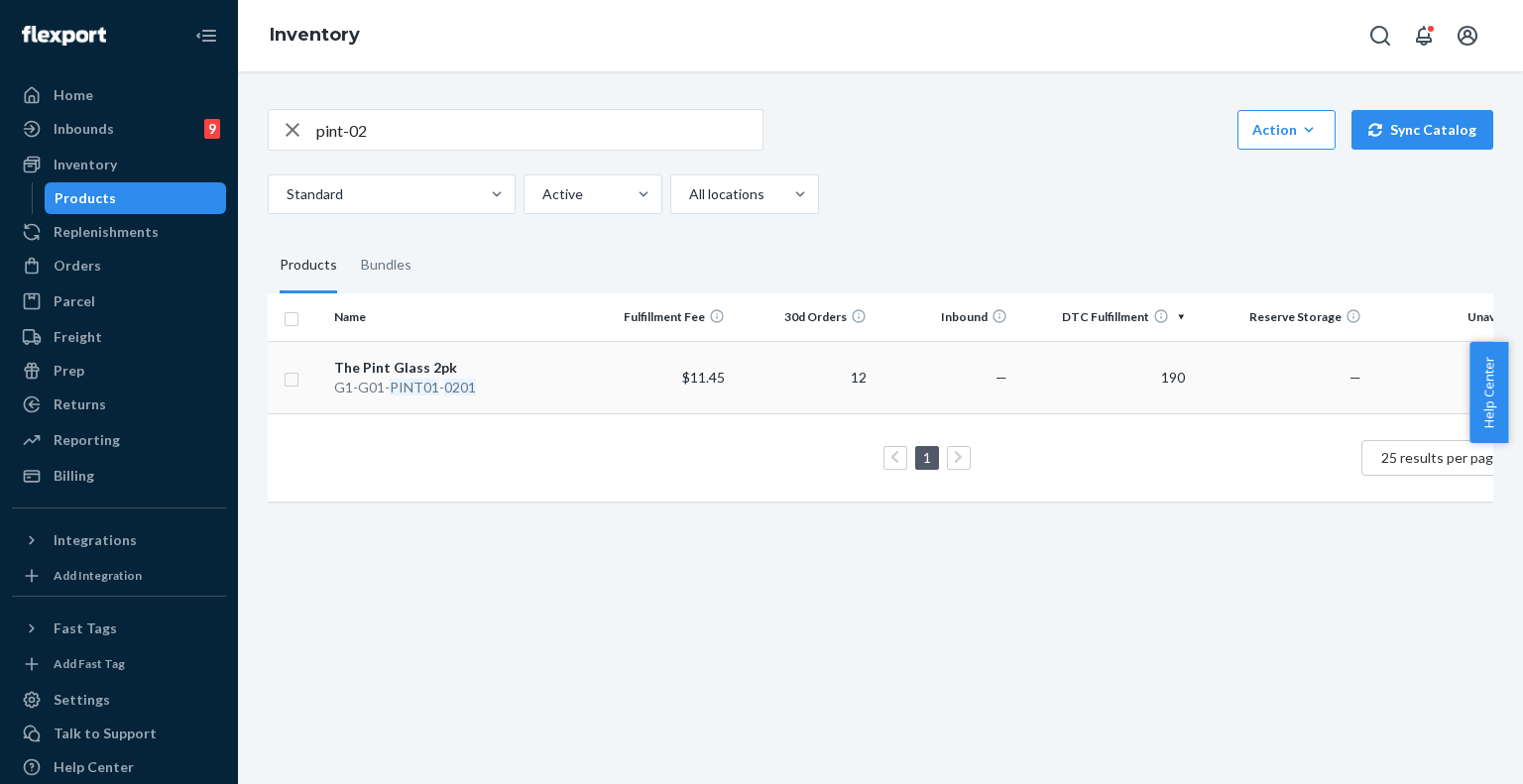 click on "The Pint Glass 2pk" at bounding box center (458, 368) 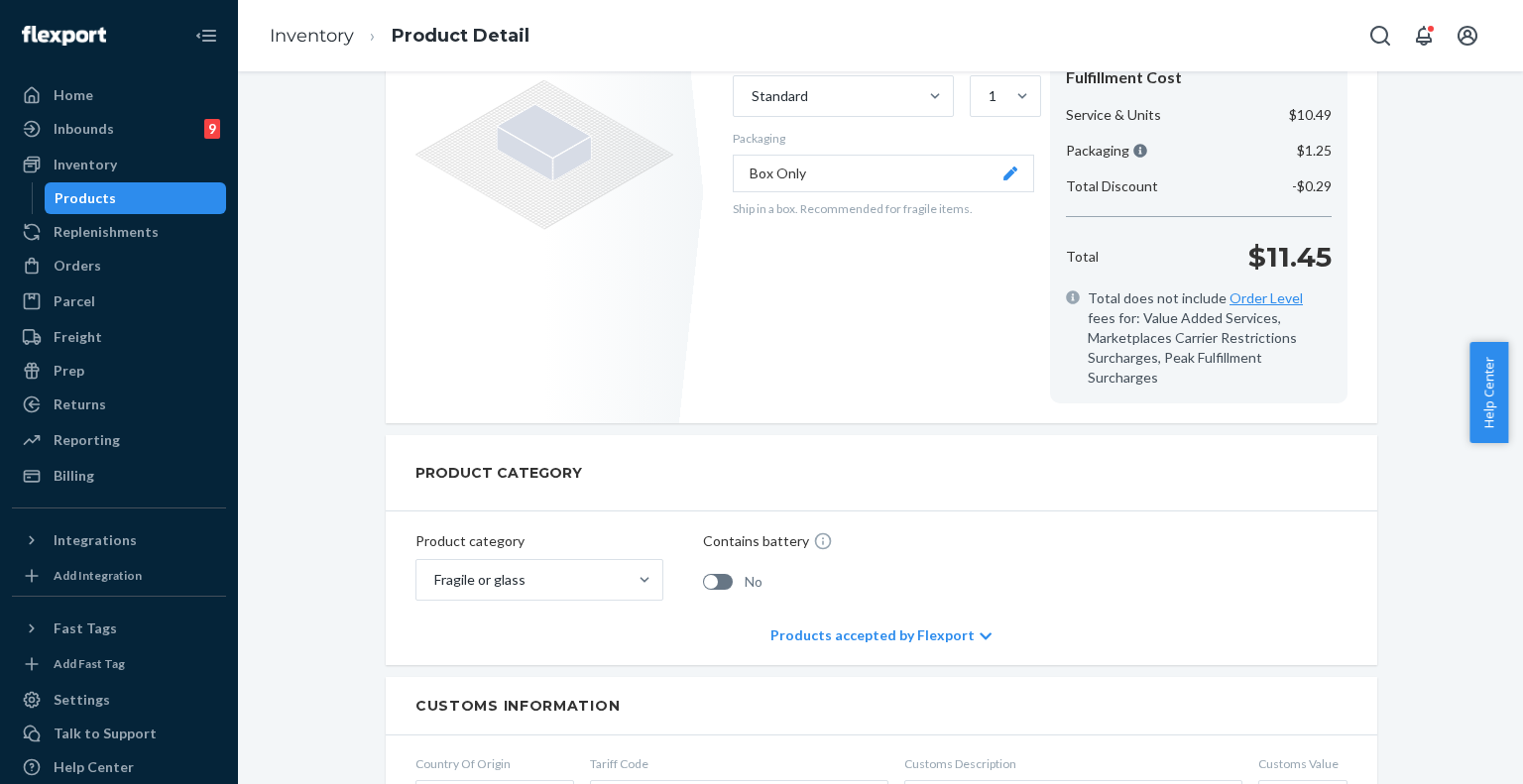 scroll, scrollTop: 445, scrollLeft: 0, axis: vertical 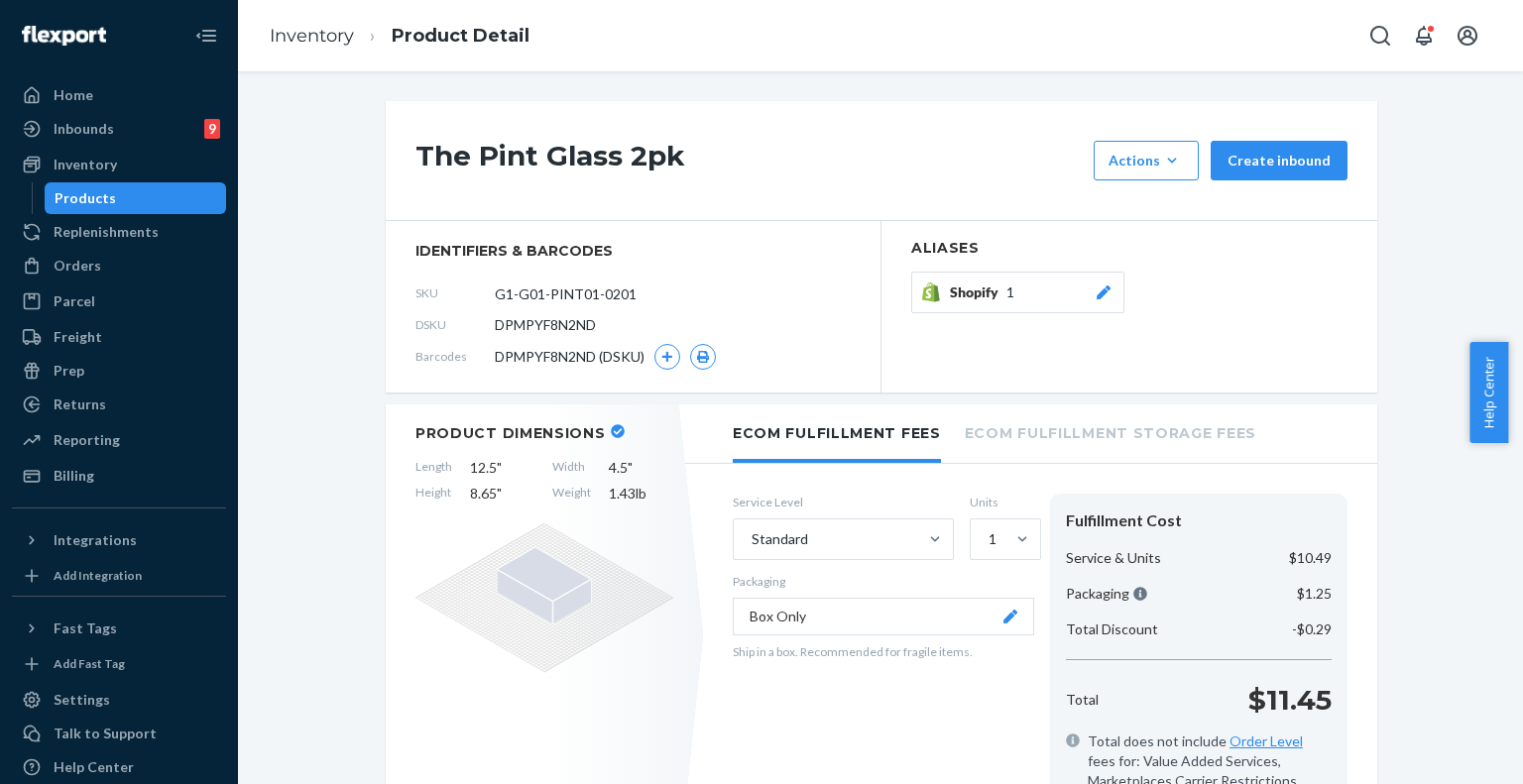 click on "Inventory Product Detail" at bounding box center [400, 36] 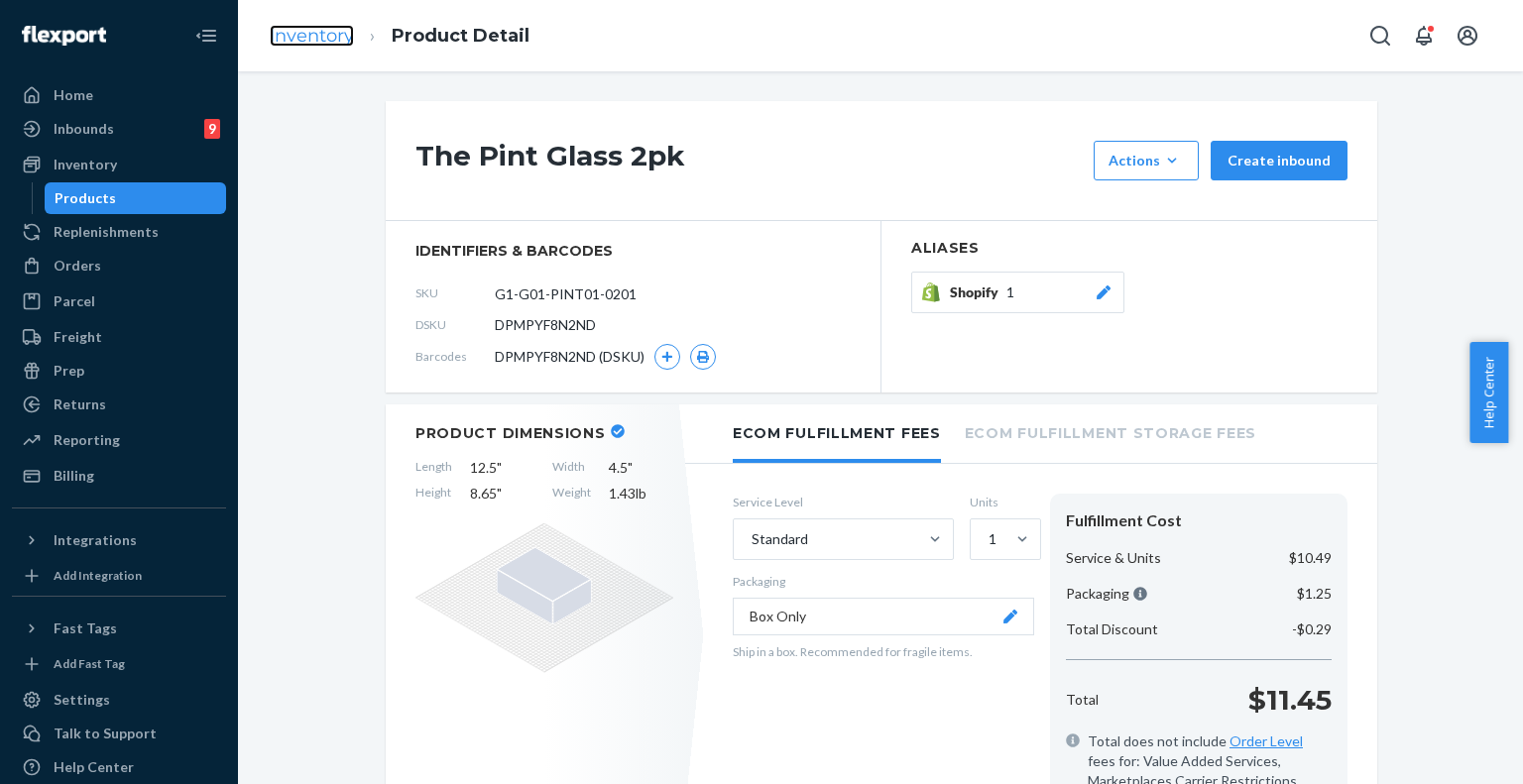 click on "Inventory" at bounding box center (311, 36) 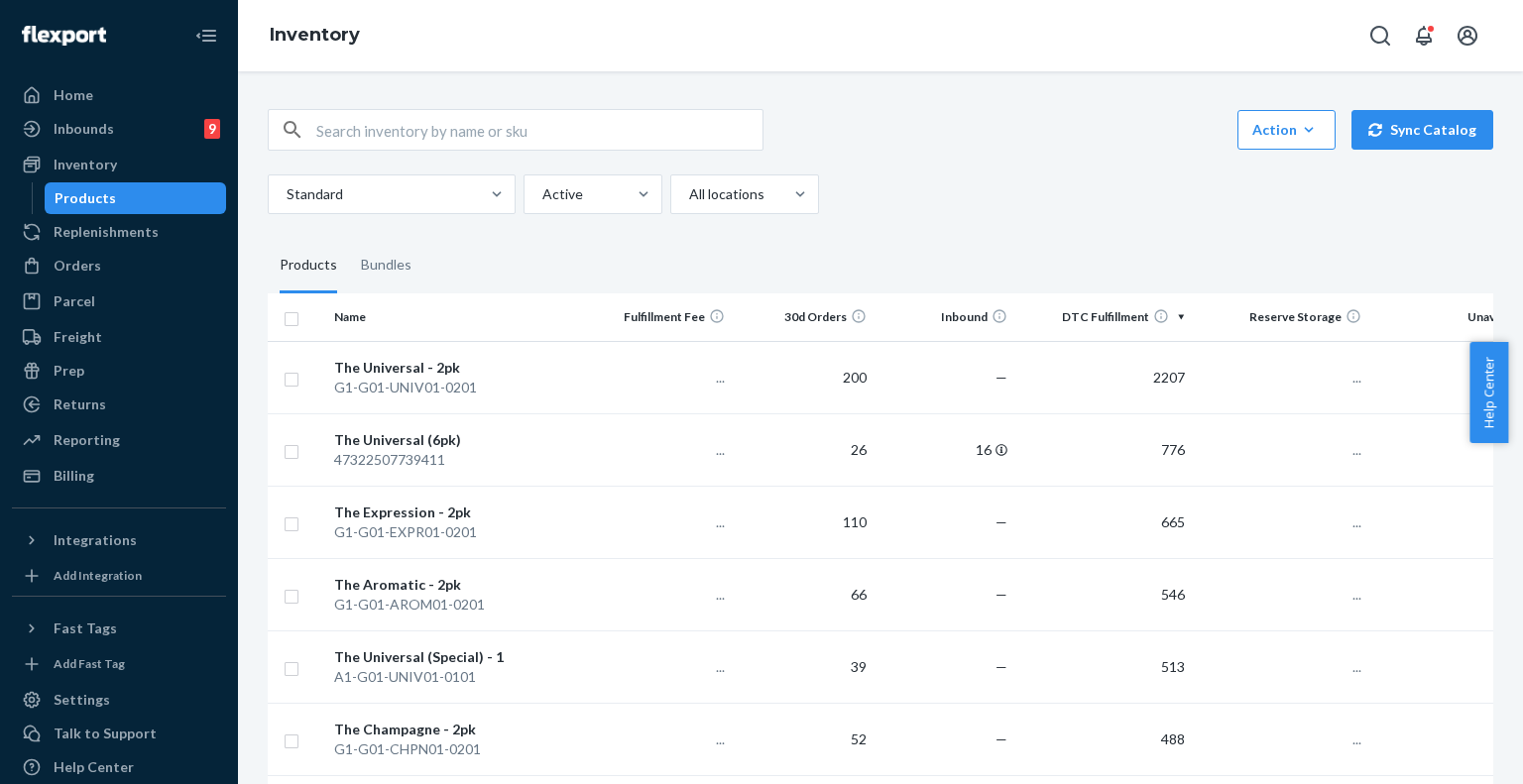 click on "Help Center" at bounding box center (1488, 392) 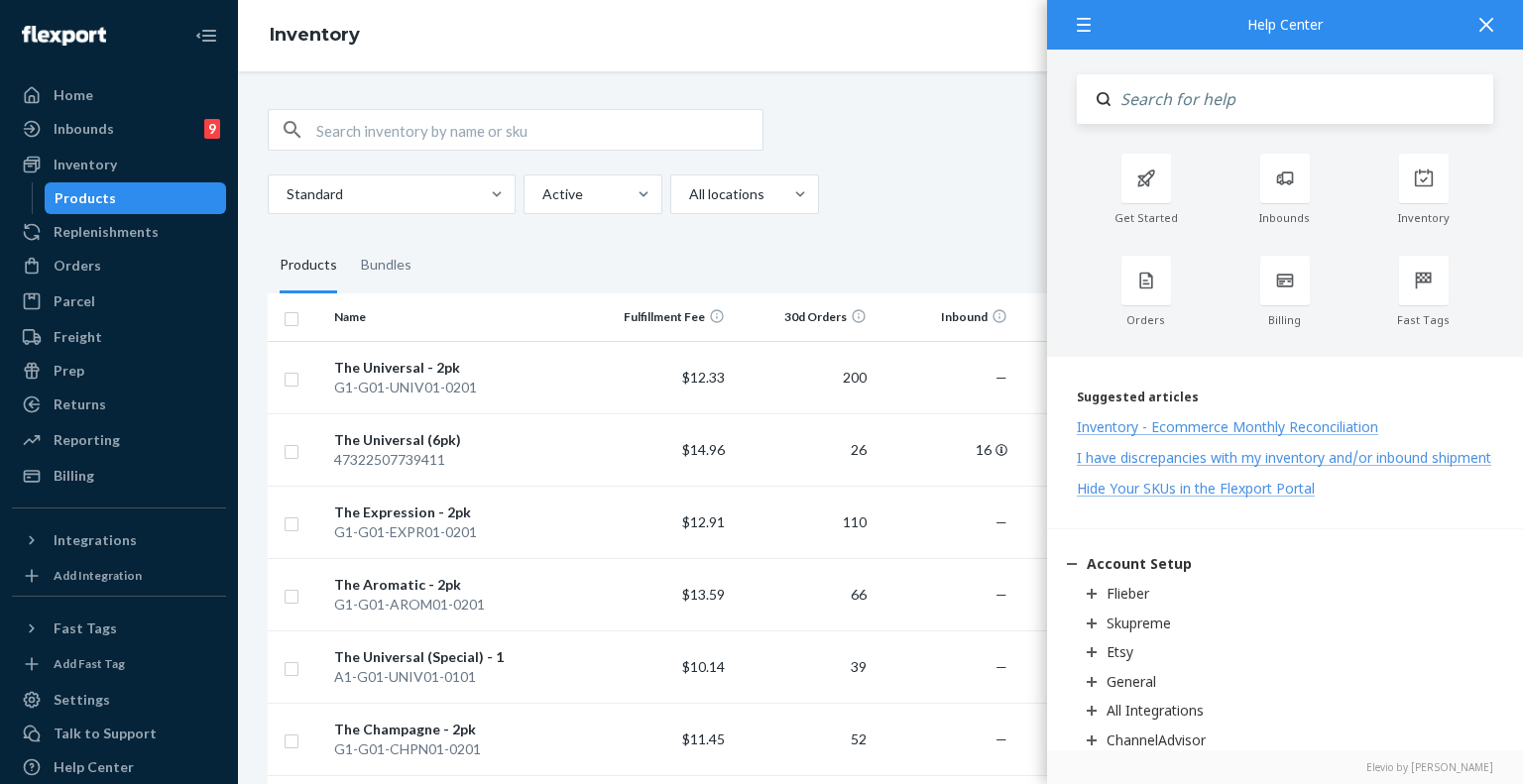 click at bounding box center (1486, 24) 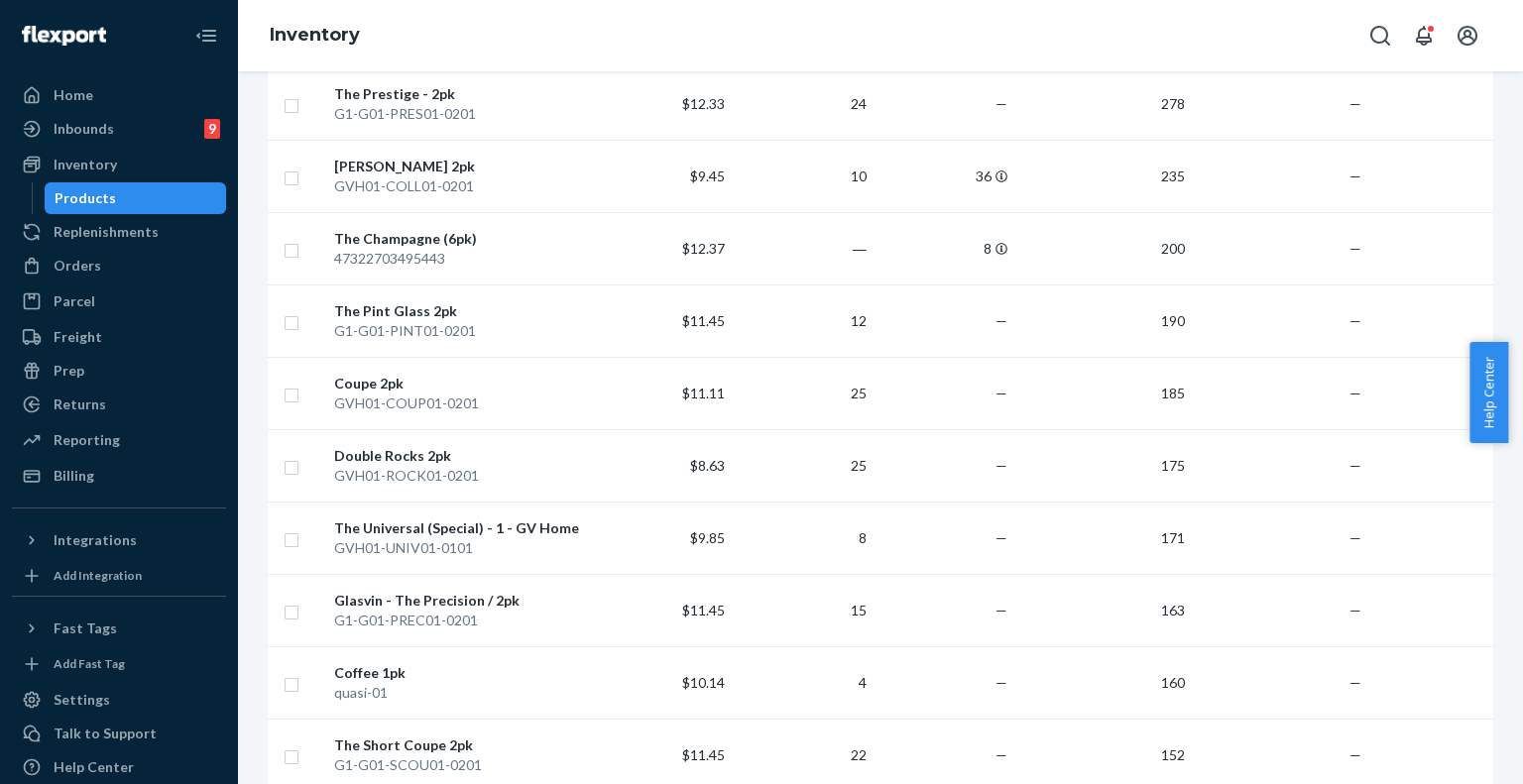 scroll, scrollTop: 1235, scrollLeft: 0, axis: vertical 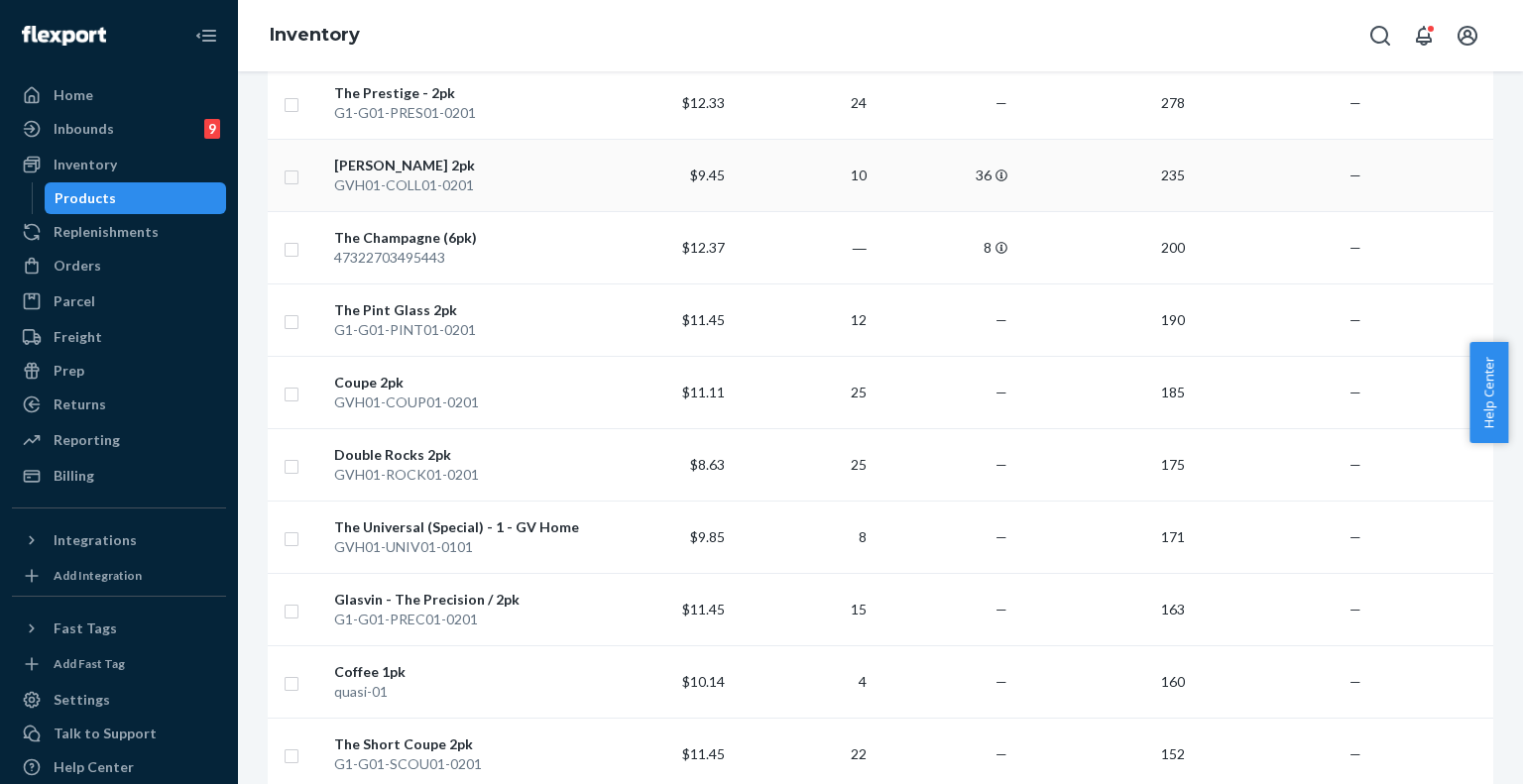 click on "—" at bounding box center [1281, 174] 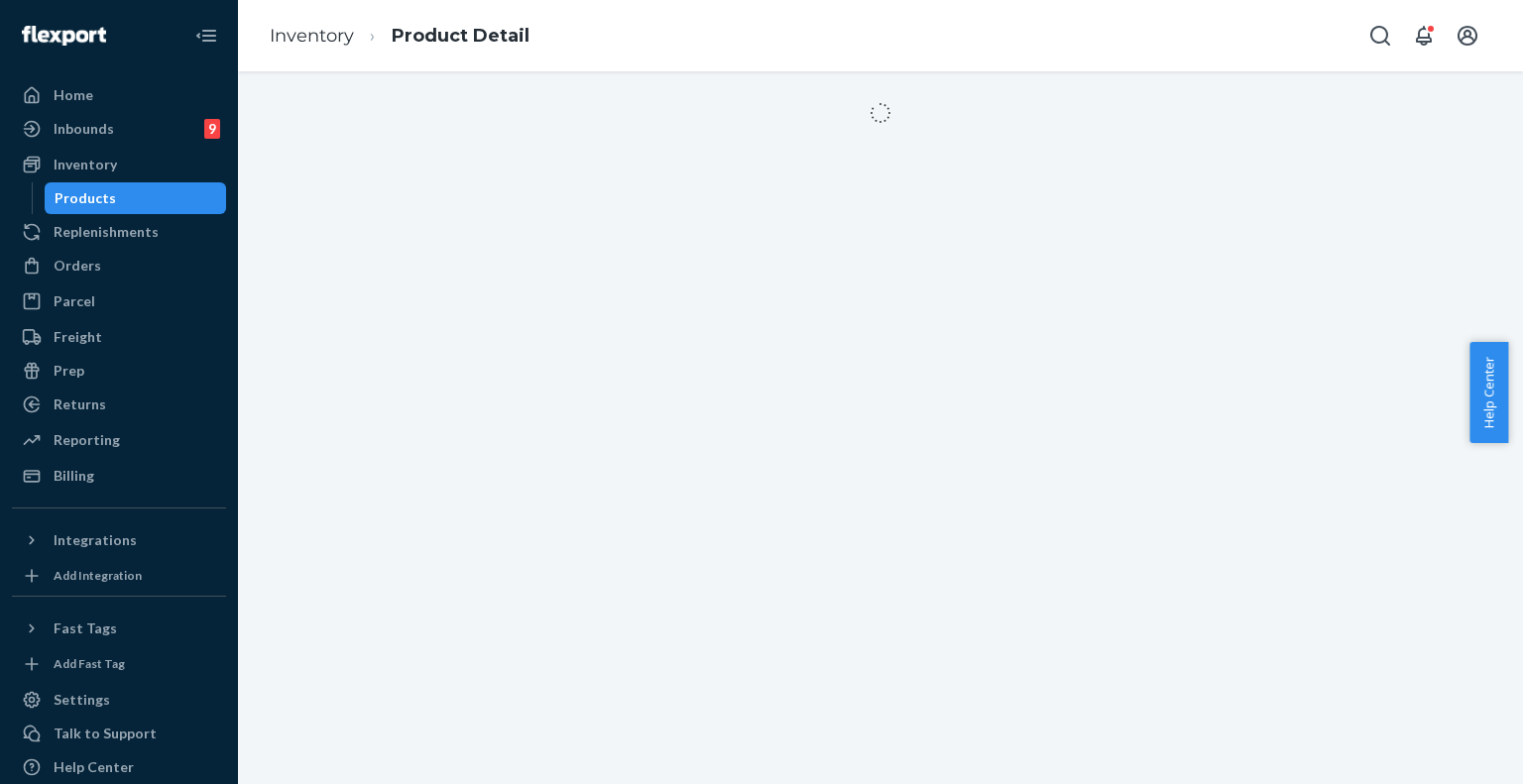 scroll, scrollTop: 0, scrollLeft: 0, axis: both 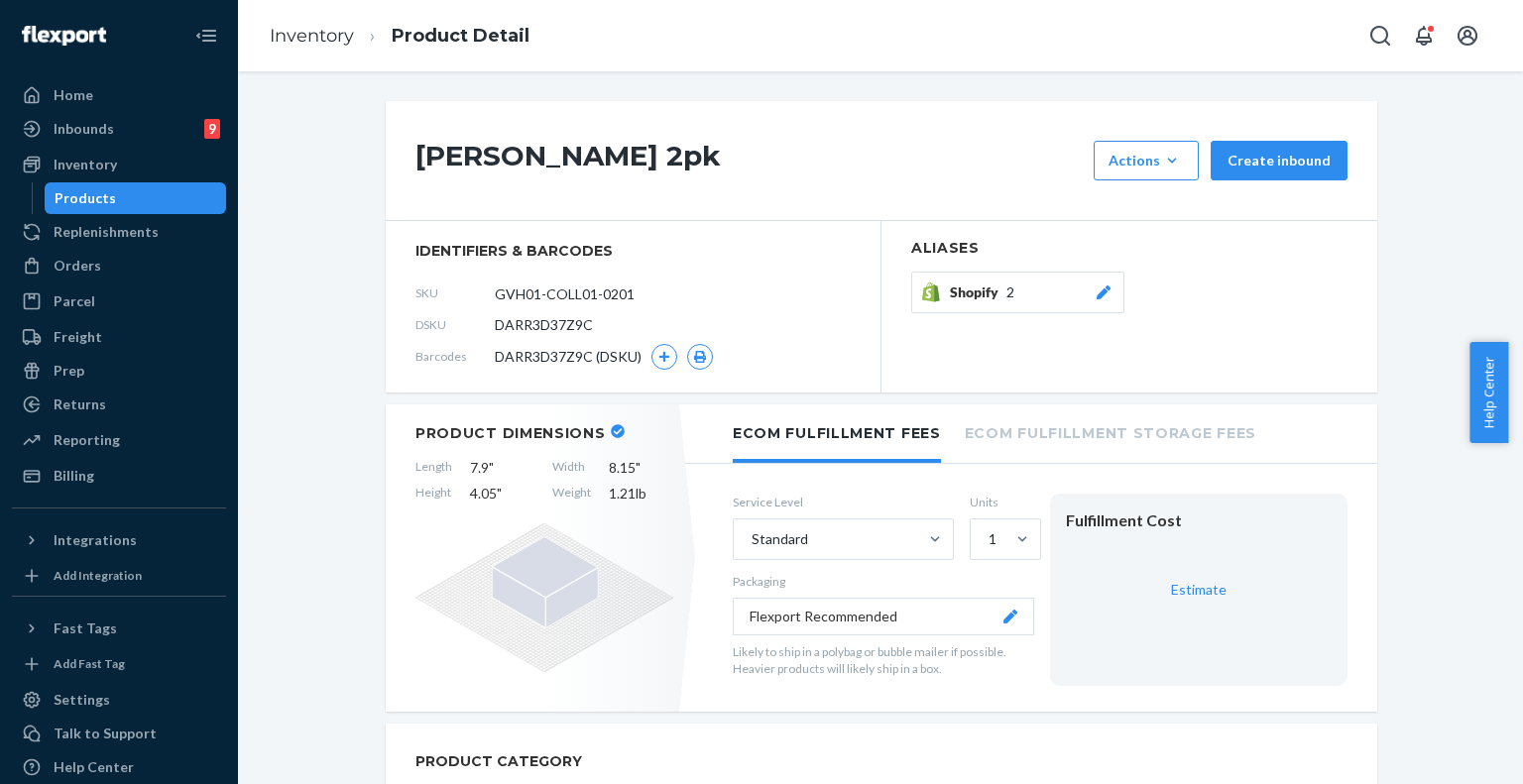 click on "Inventory Product Detail" at bounding box center [400, 36] 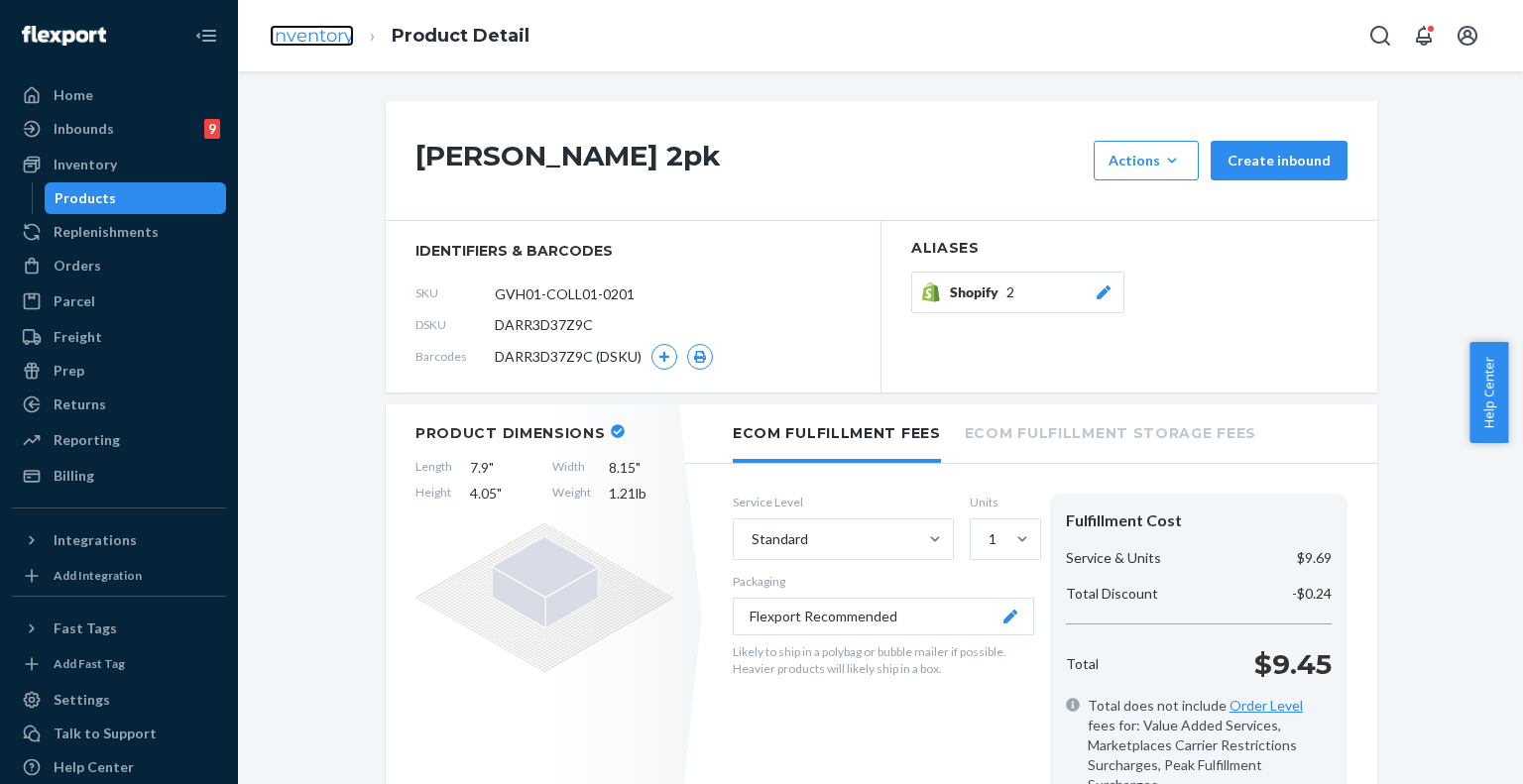 click on "Inventory" at bounding box center [311, 36] 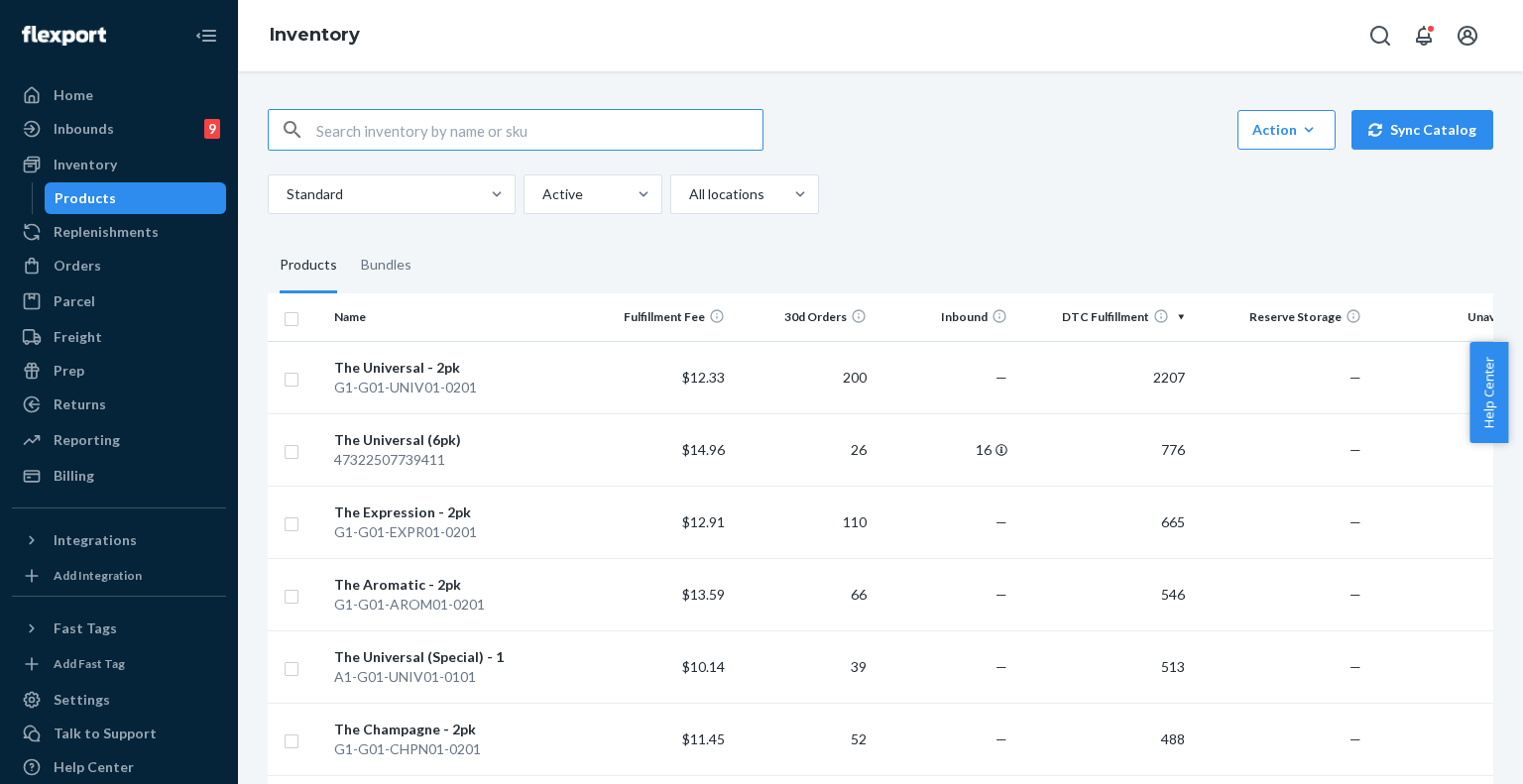 click at bounding box center (539, 130) 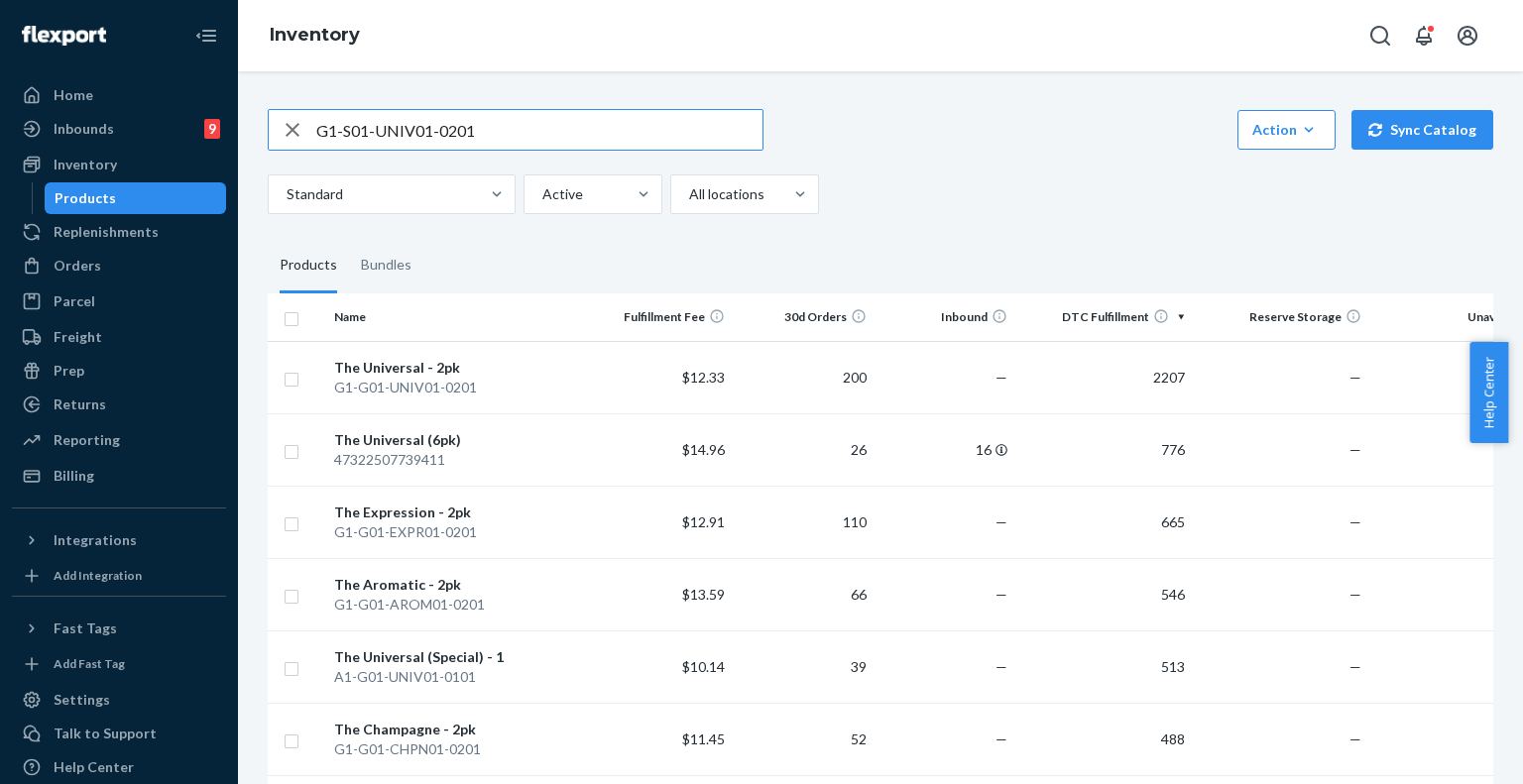 type on "G1-S01-UNIV01-0201" 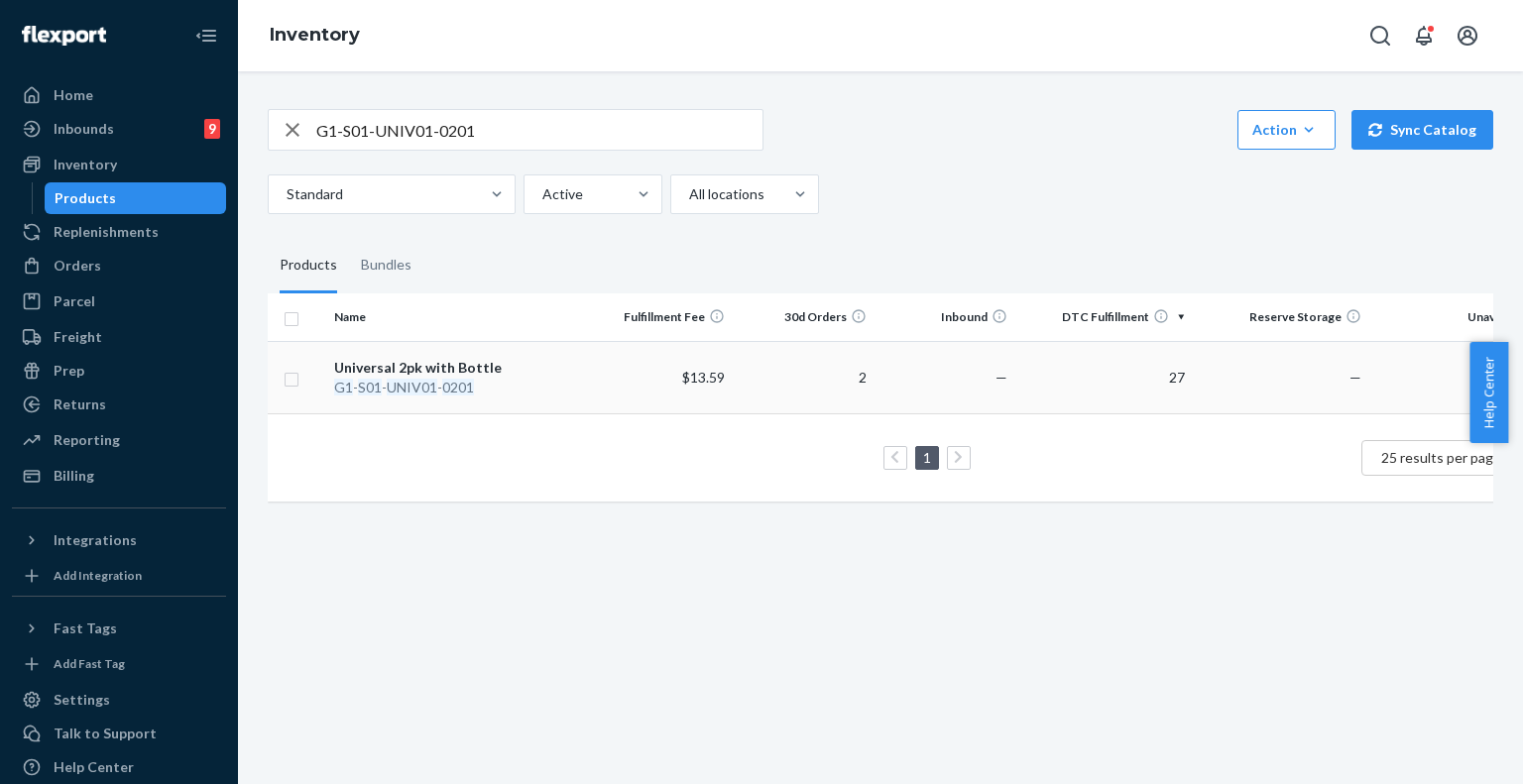 click on "Universal 2pk with Bottle" at bounding box center (458, 368) 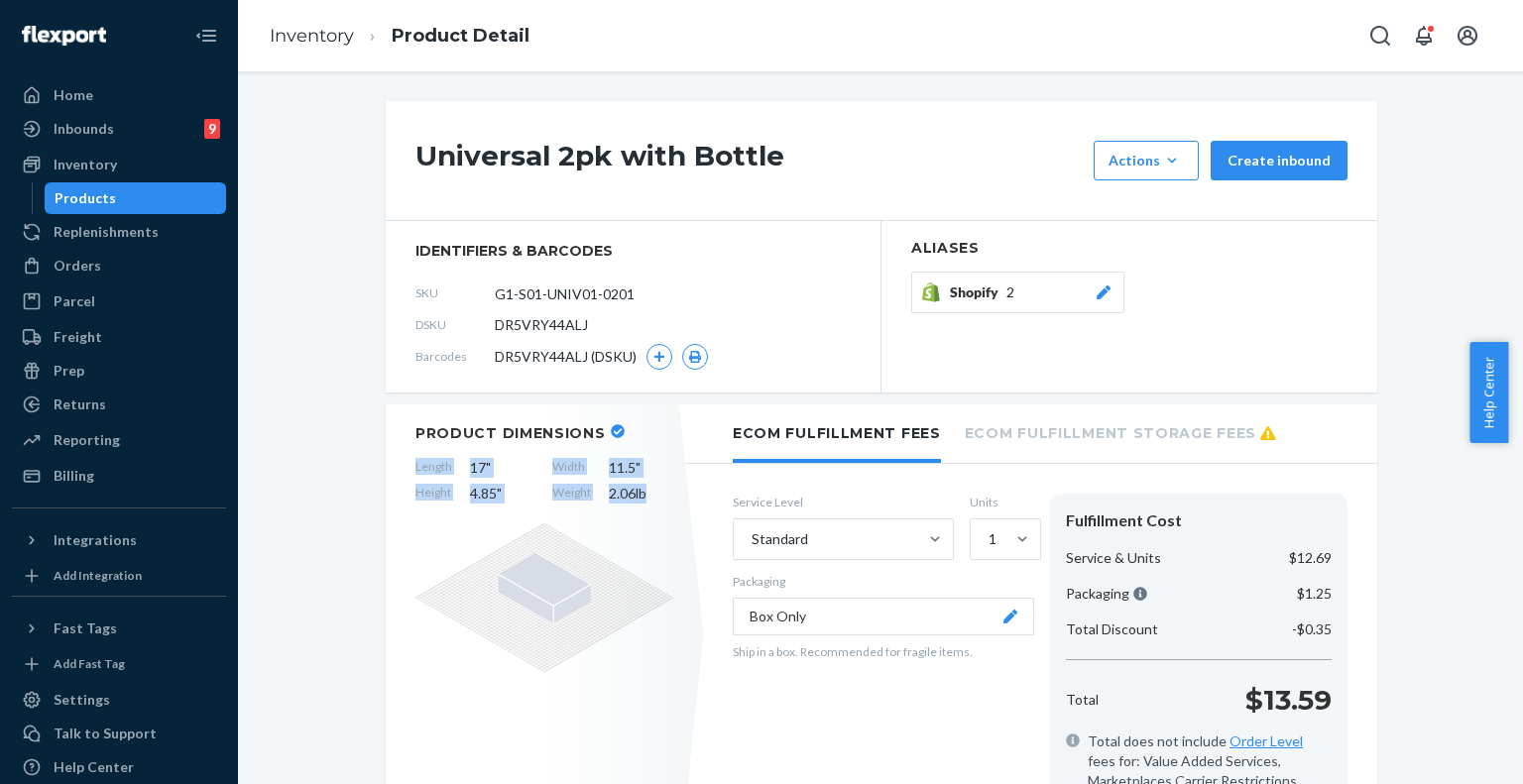 drag, startPoint x: 410, startPoint y: 465, endPoint x: 644, endPoint y: 499, distance: 236.45718 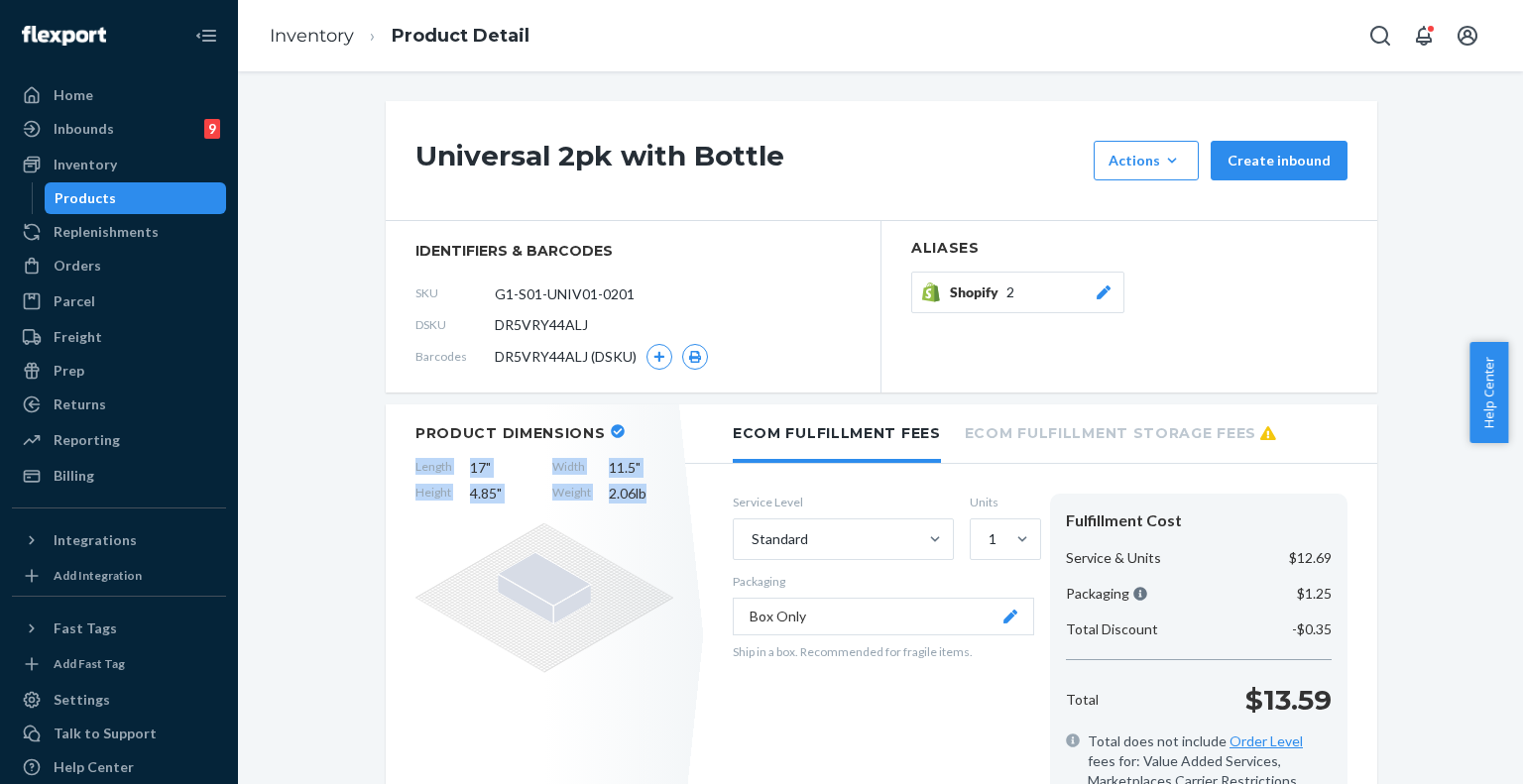 click on "Length 17 " Width 11.5 " Height 4.85 " Weight 2.06 lb" at bounding box center (544, 481) 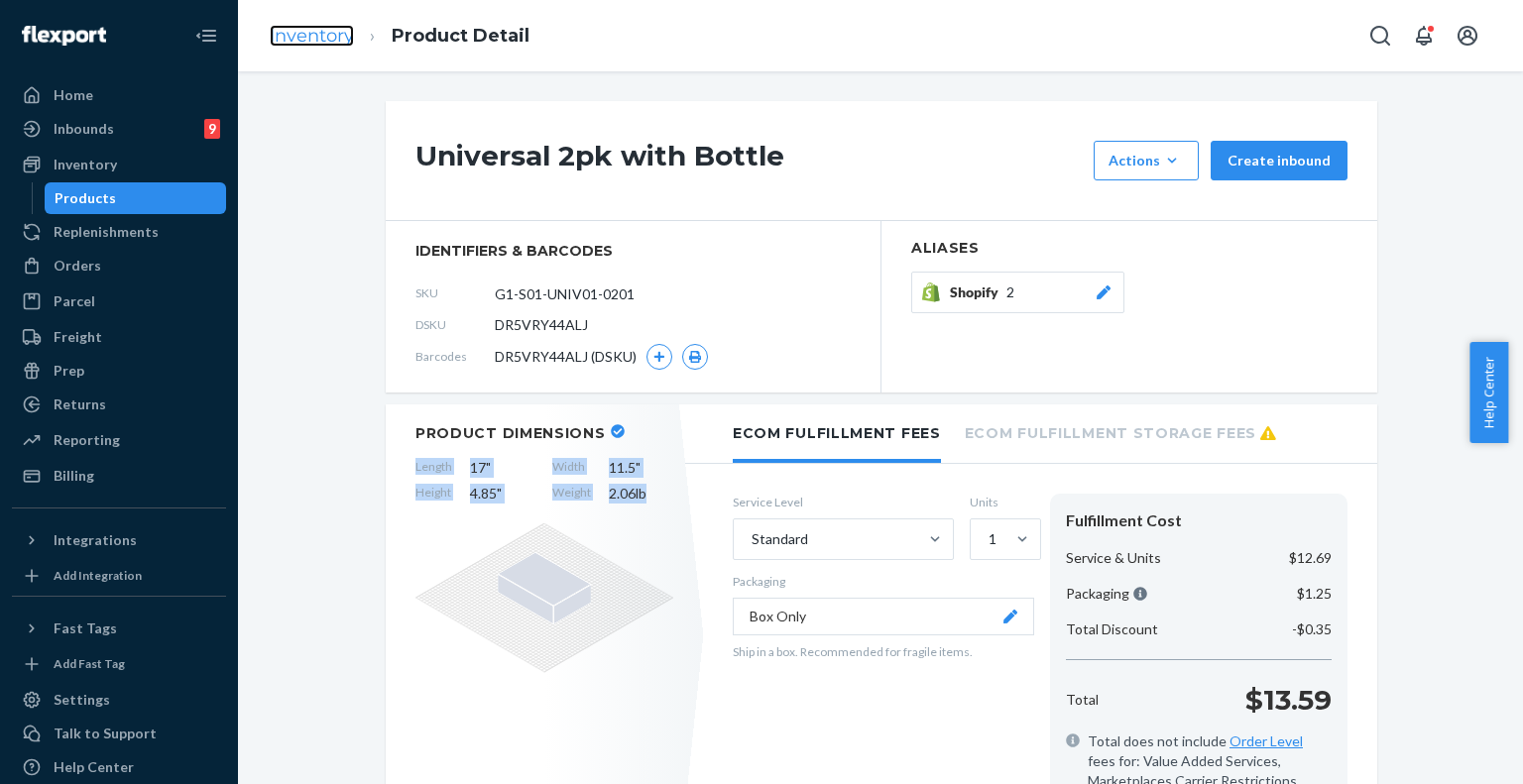 click on "Inventory" at bounding box center (311, 36) 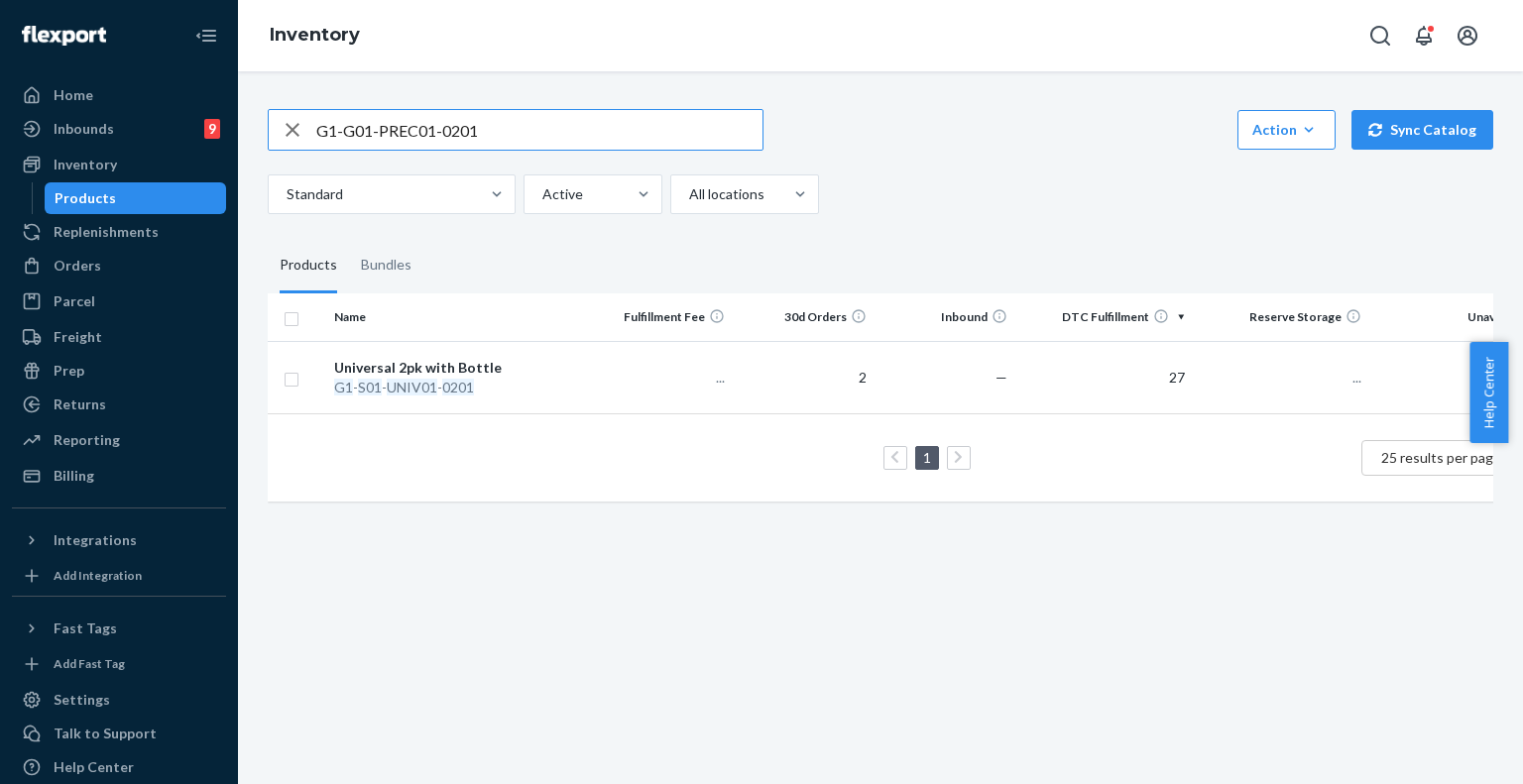 type on "G1-G01-PREC01-0201" 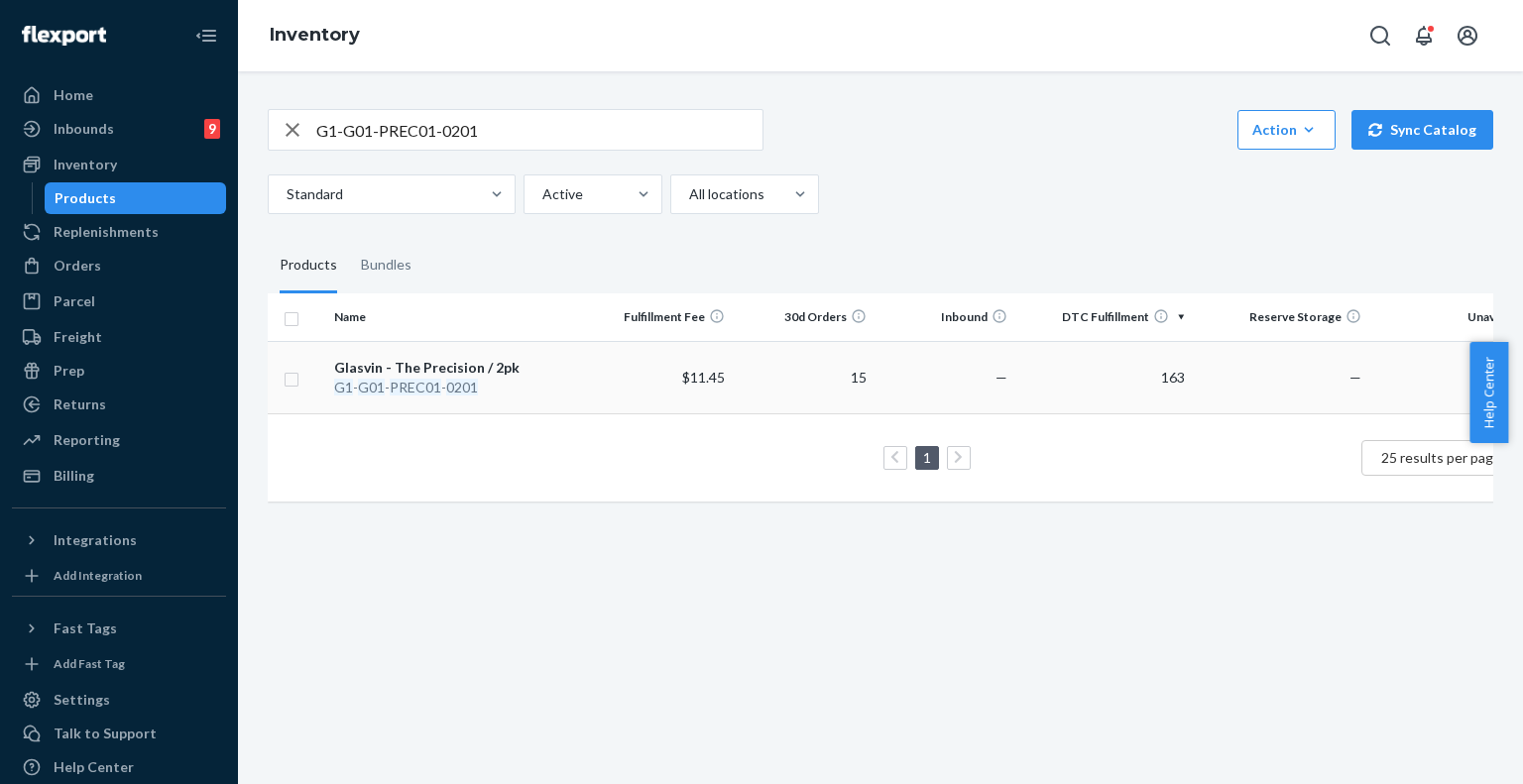 click on "Glasvin - The Precision / 2pk" at bounding box center (458, 368) 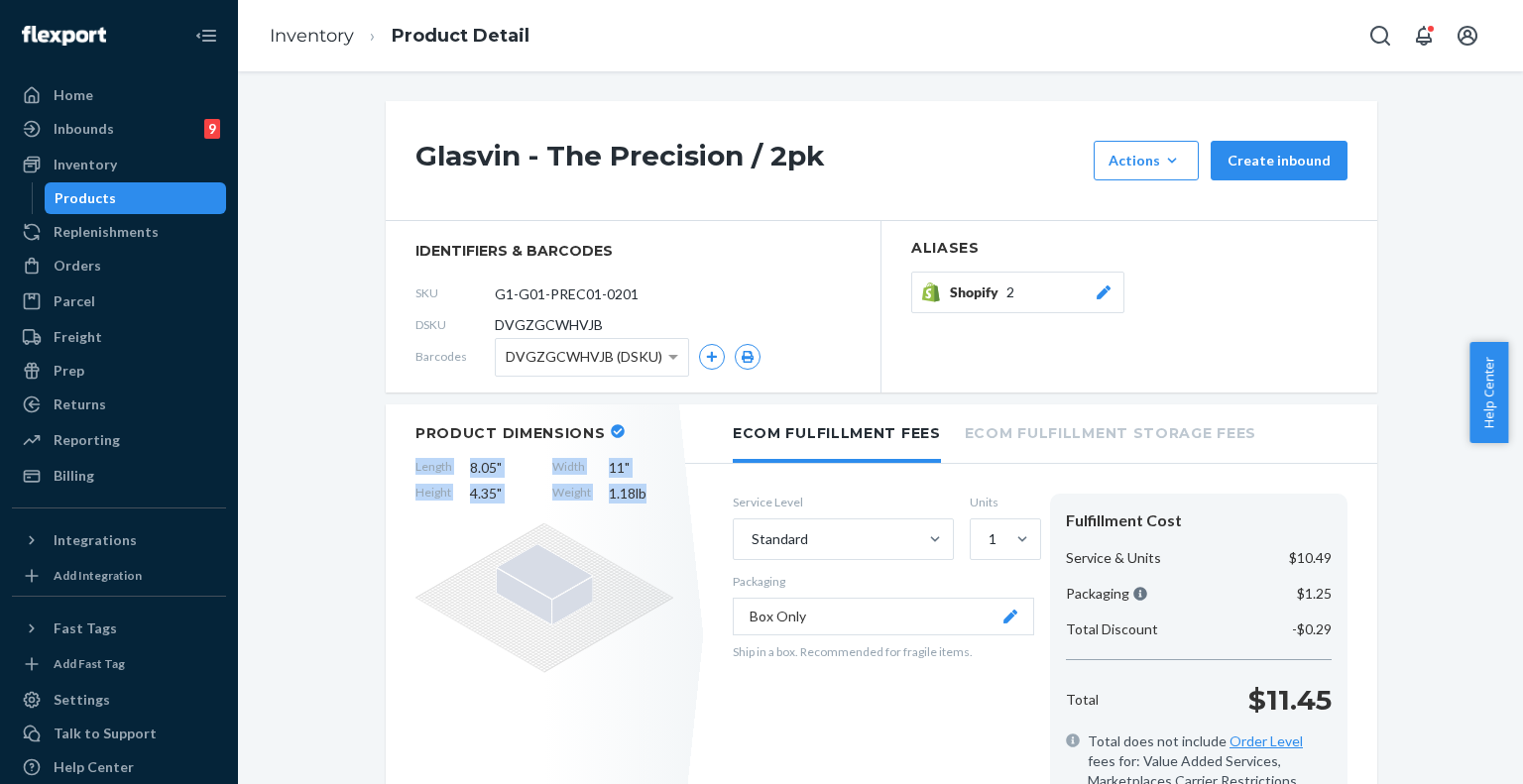 drag, startPoint x: 406, startPoint y: 463, endPoint x: 642, endPoint y: 493, distance: 237.8991 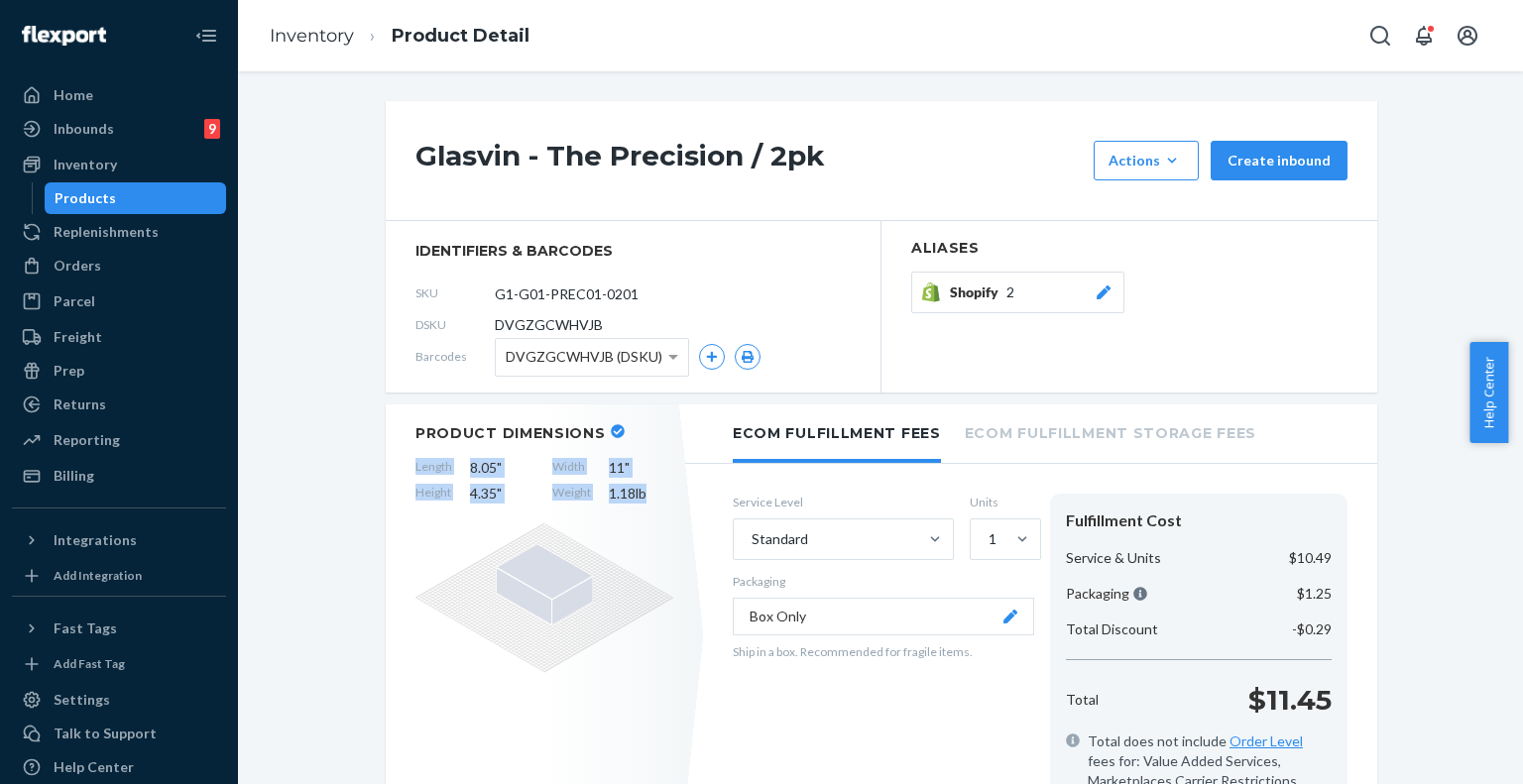 click on "Product Dimensions Length 8.05 " Width 11 " Height 4.35 " Weight 1.18 lb" at bounding box center [544, 635] 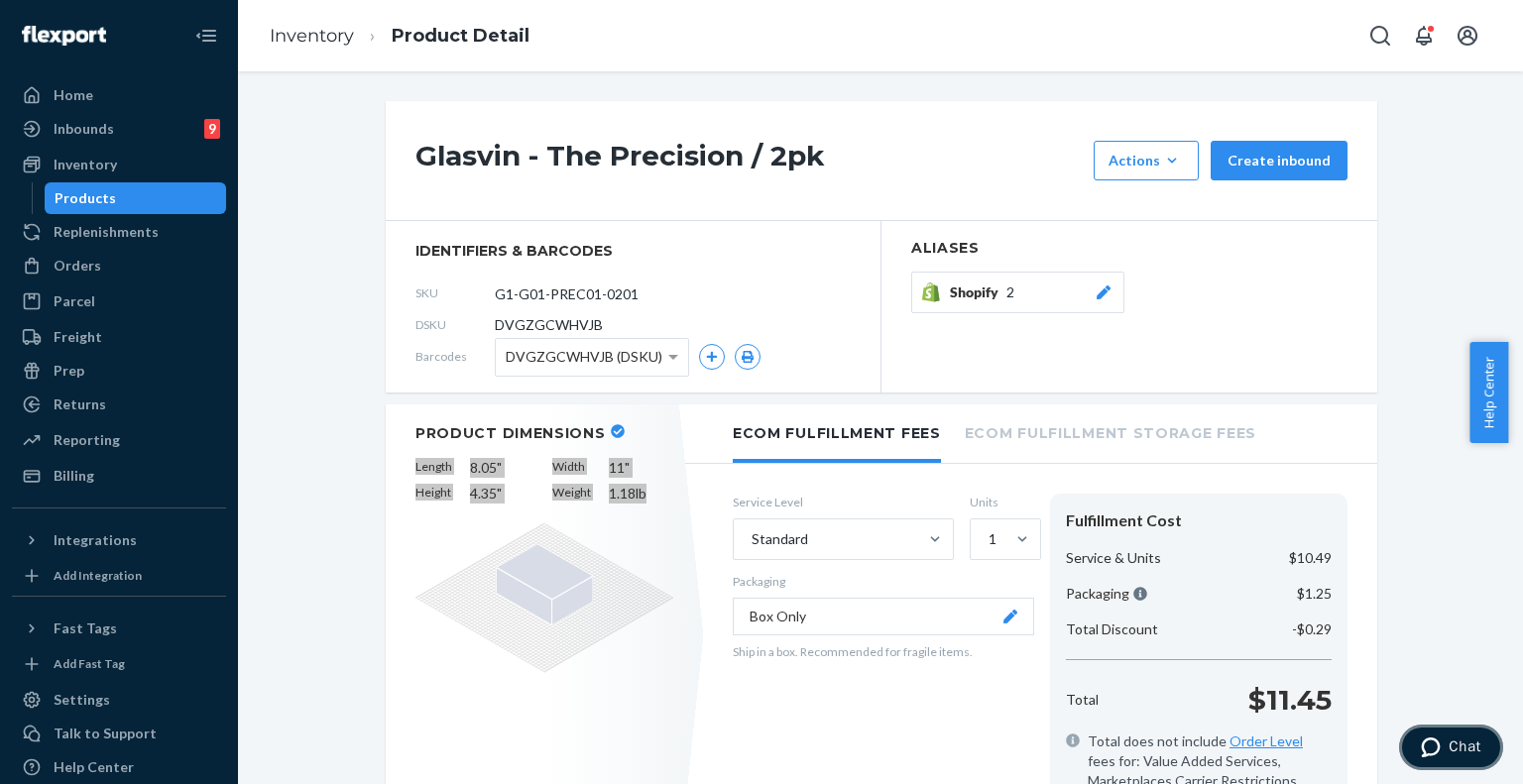 click on "Chat" at bounding box center [1464, 746] 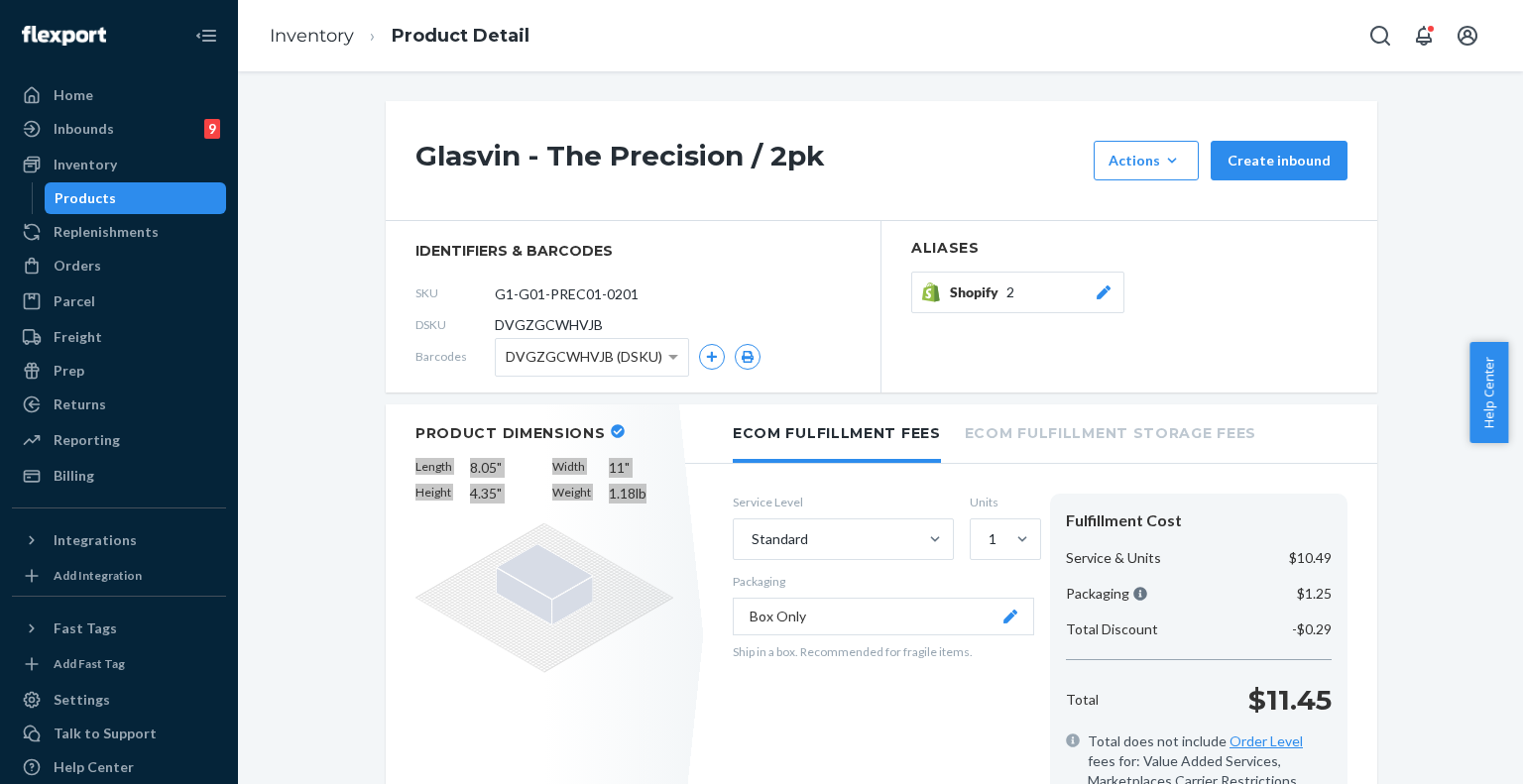 scroll, scrollTop: 0, scrollLeft: 0, axis: both 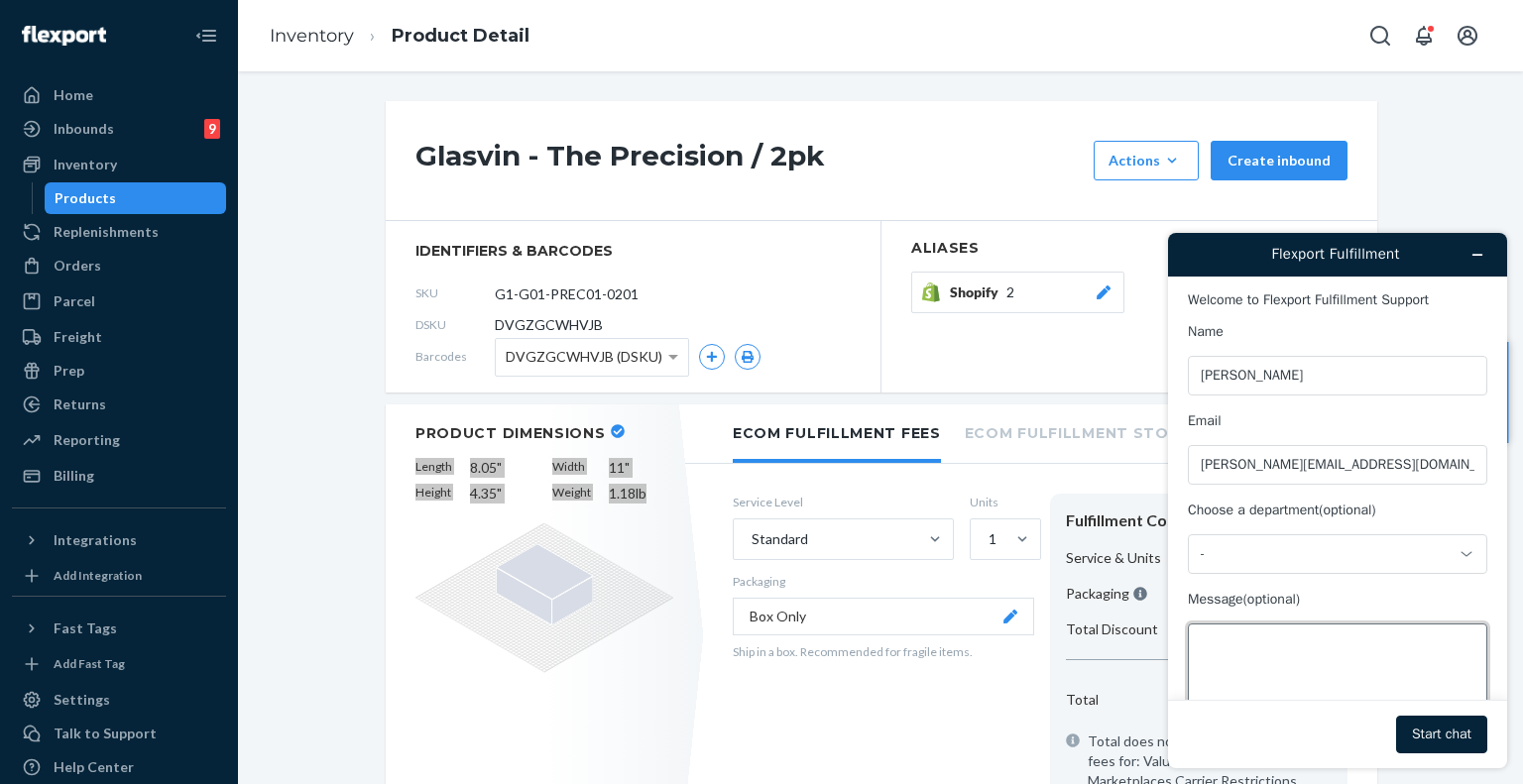 click on "Message  (optional)" at bounding box center [1338, 679] 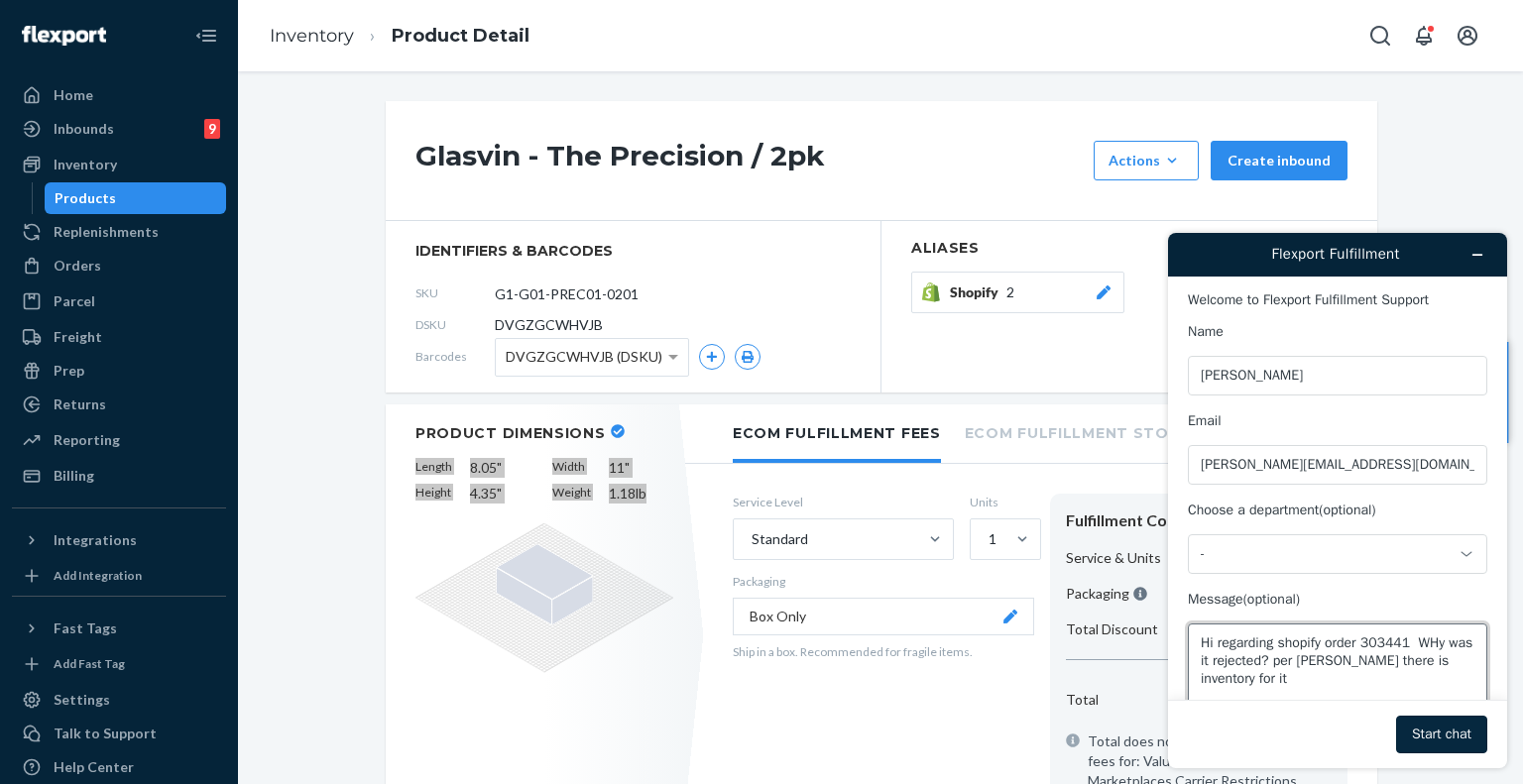 type on "Hi regarding shopify order 303441  WHy was it rejected? per david there is inventory for it" 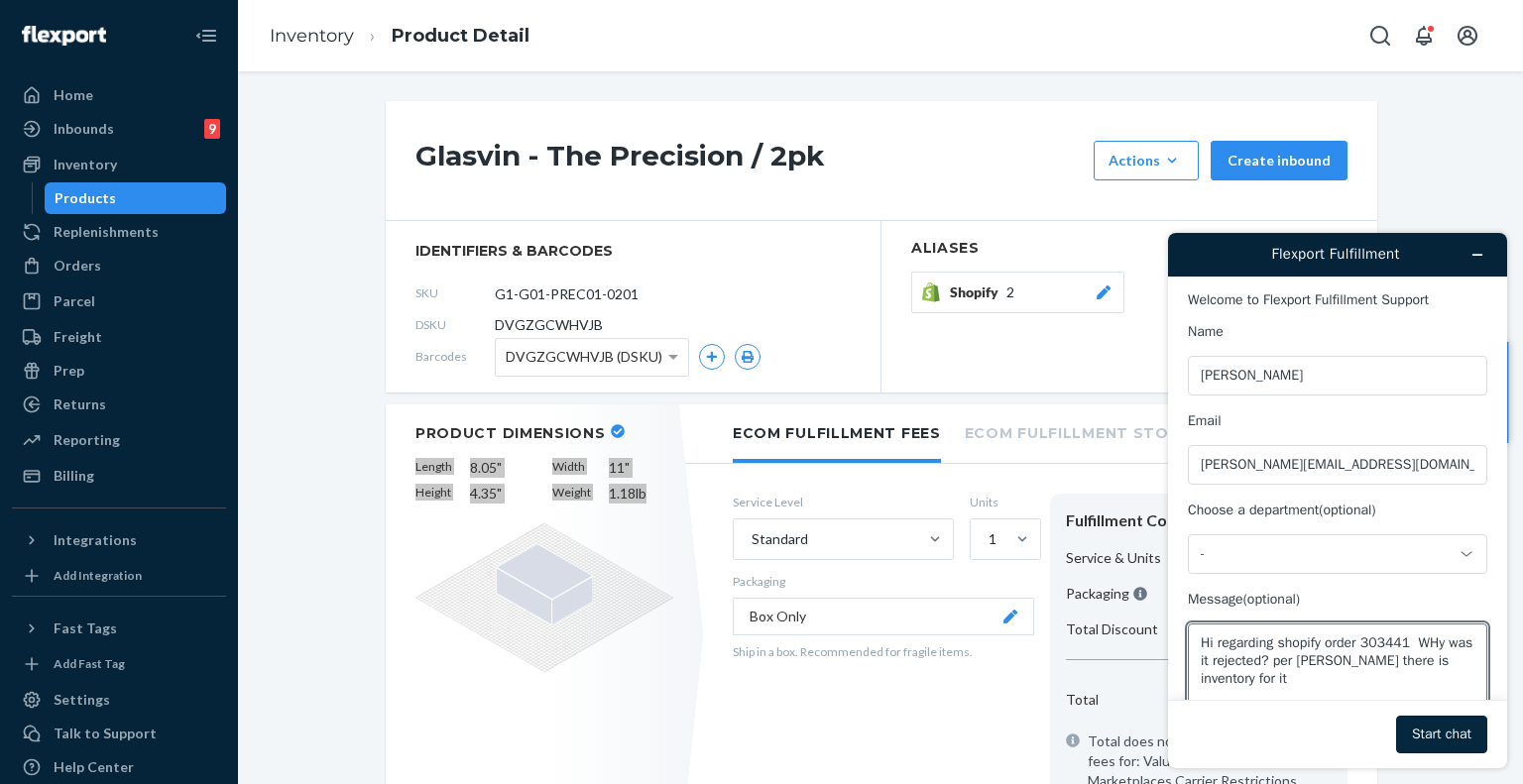 click on "Start chat" at bounding box center [1442, 734] 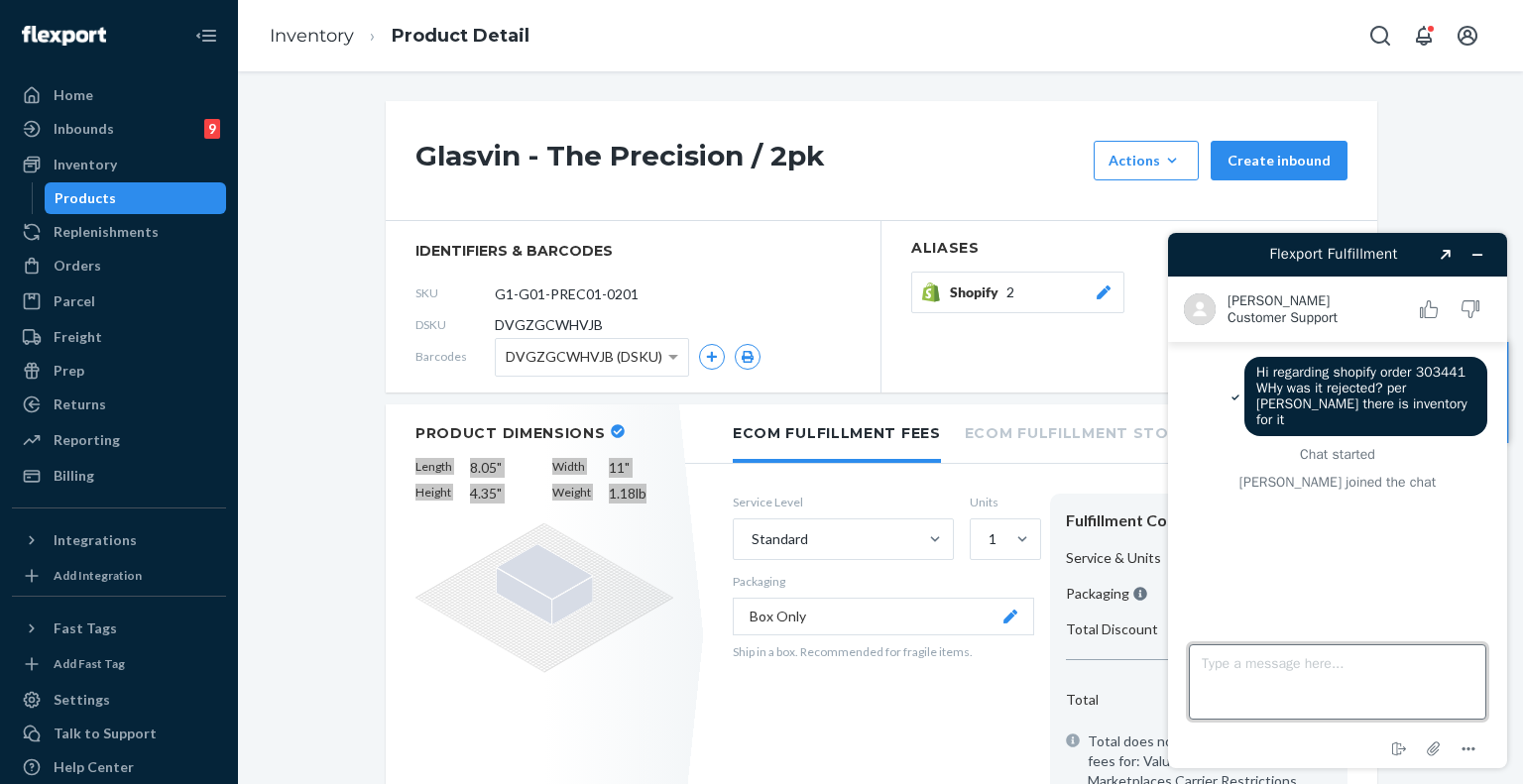click on "Type a message here..." at bounding box center [1338, 682] 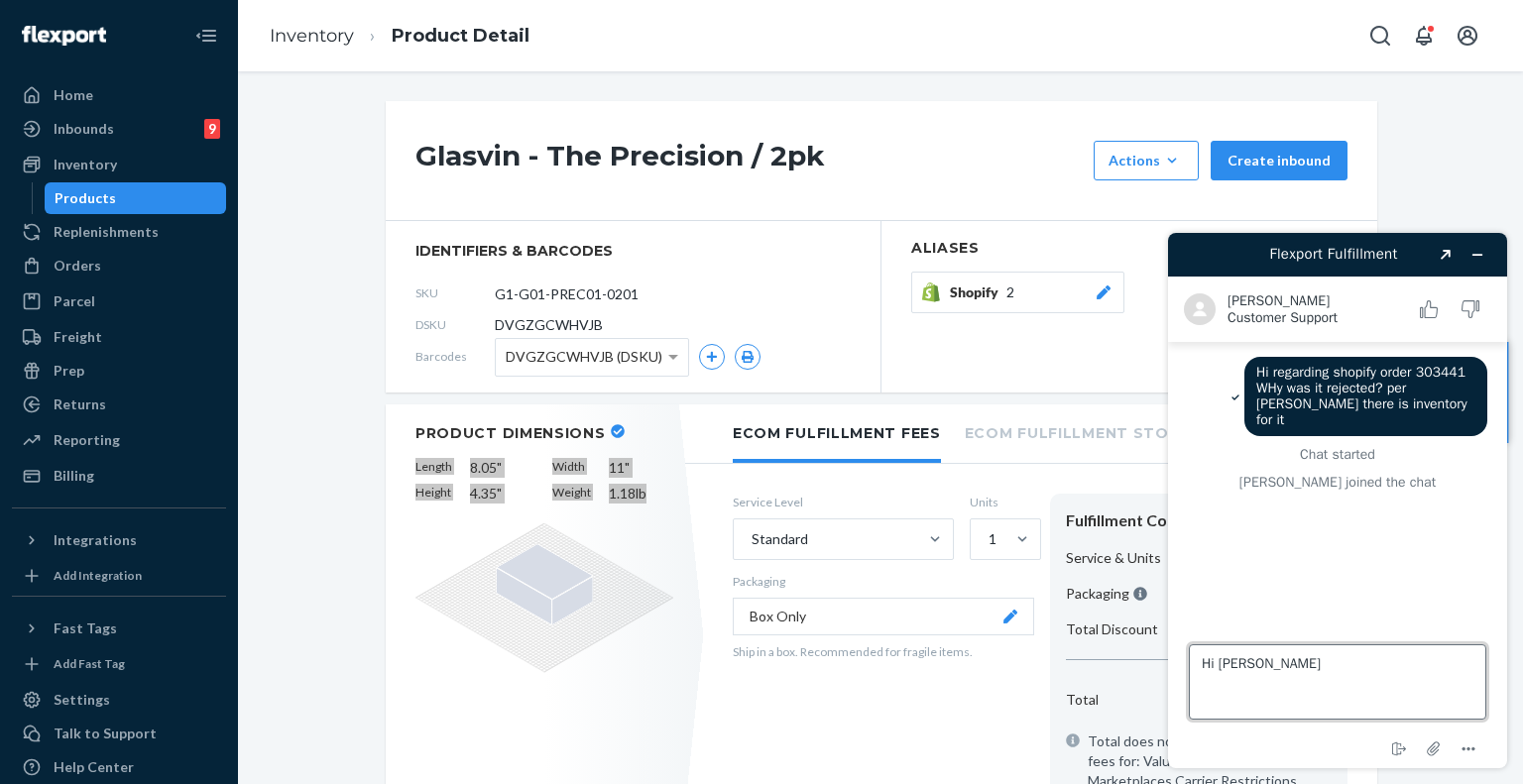 type on "Hi Beatriz" 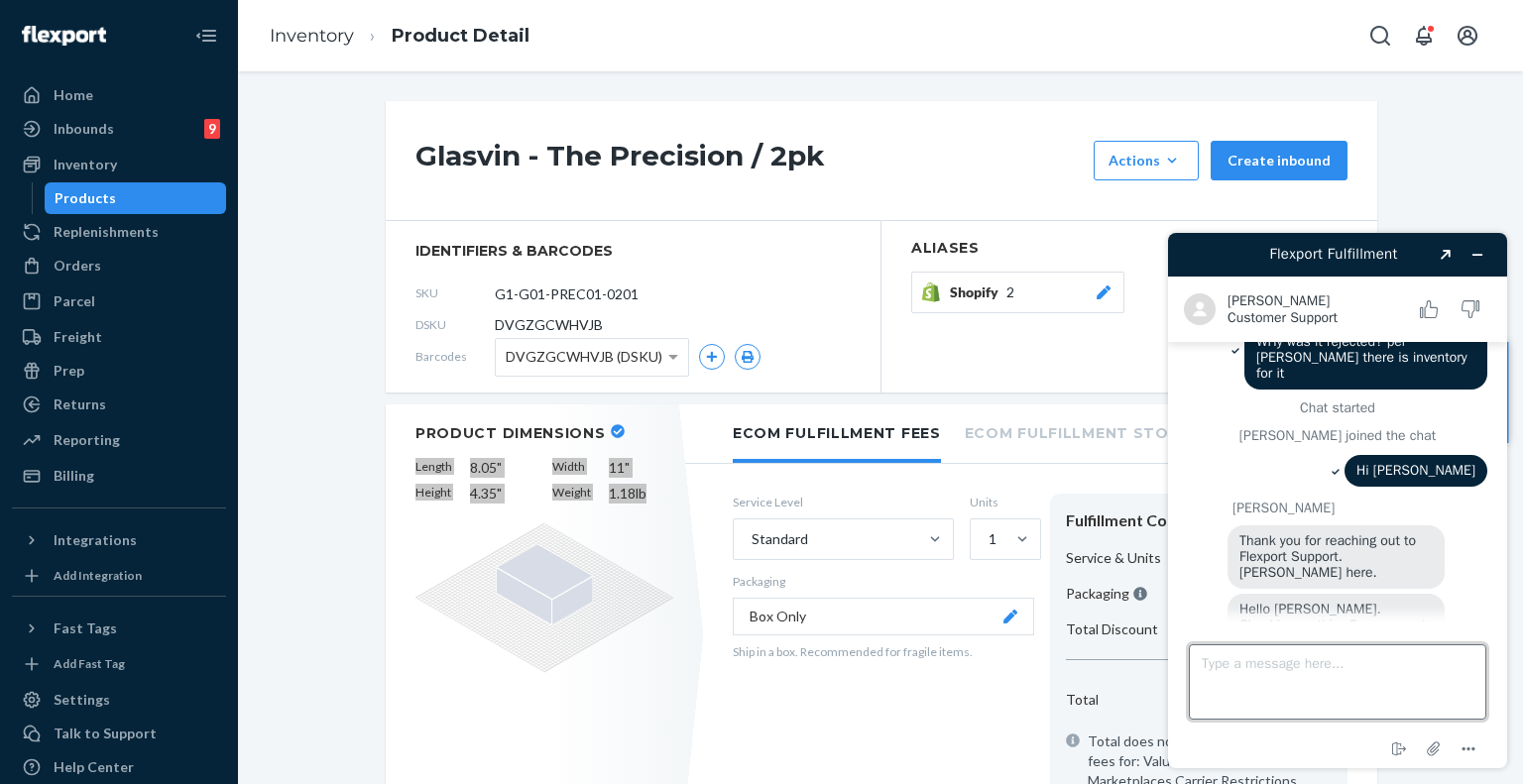 scroll, scrollTop: 46, scrollLeft: 0, axis: vertical 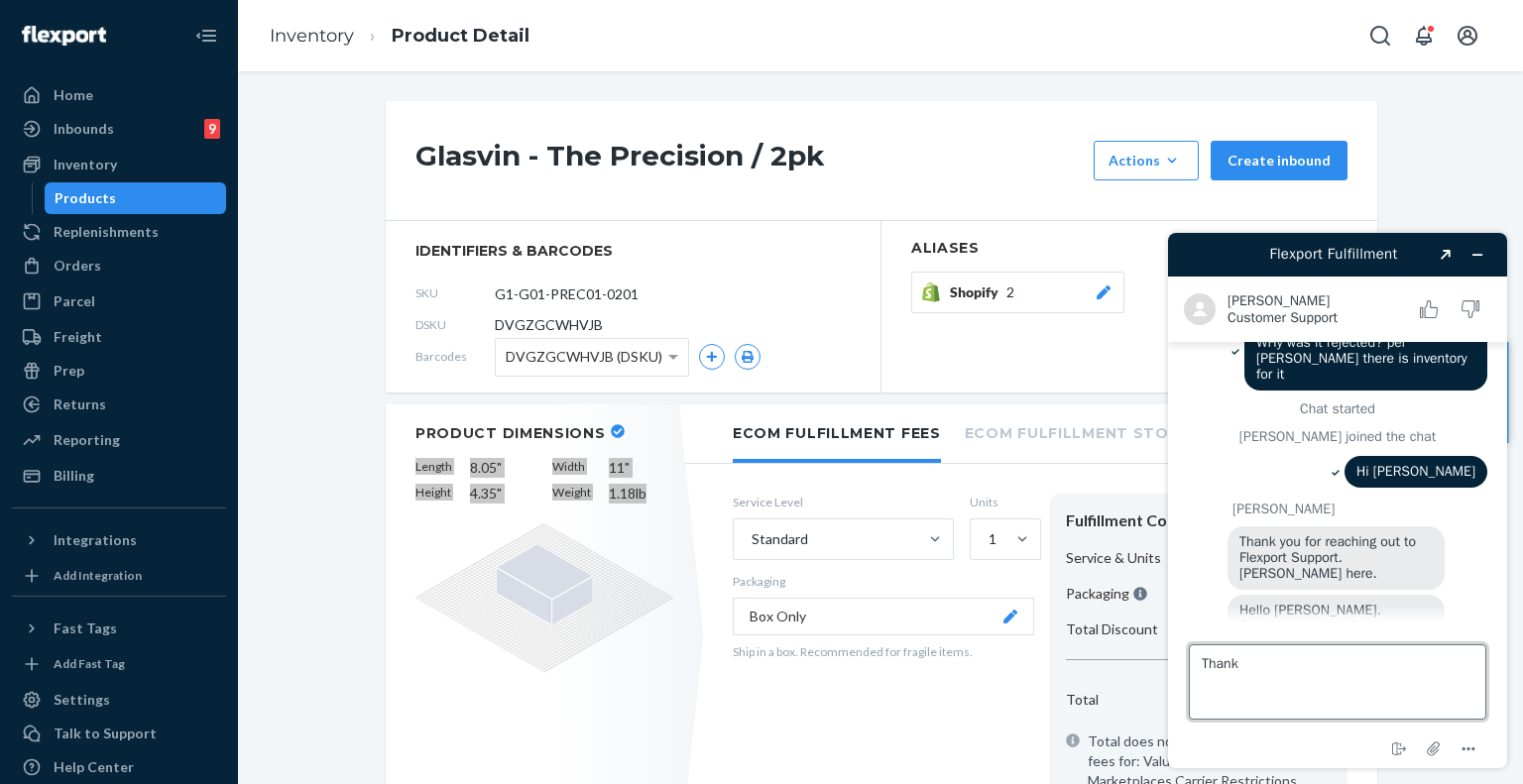 type on "Thanks" 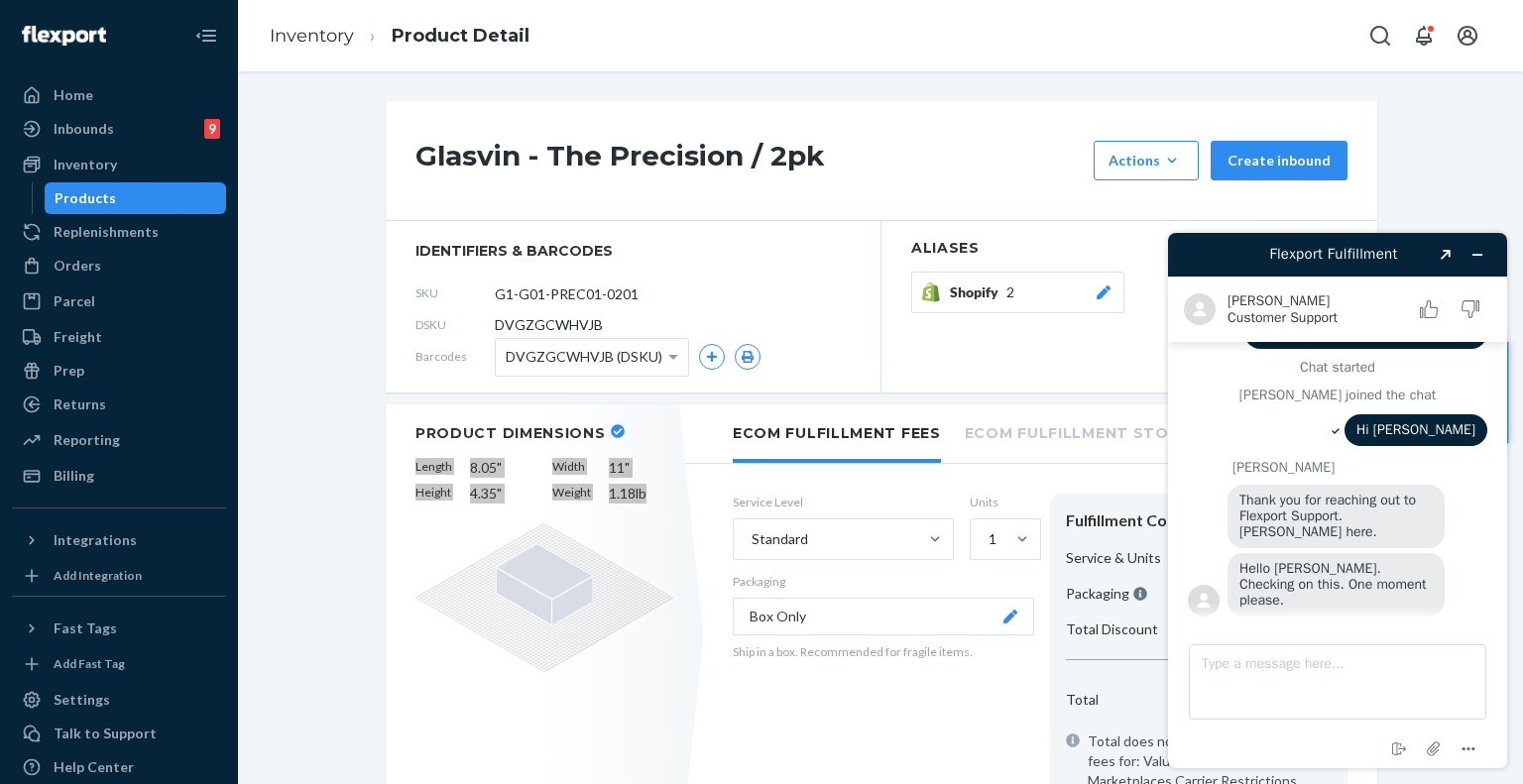 scroll, scrollTop: 93, scrollLeft: 0, axis: vertical 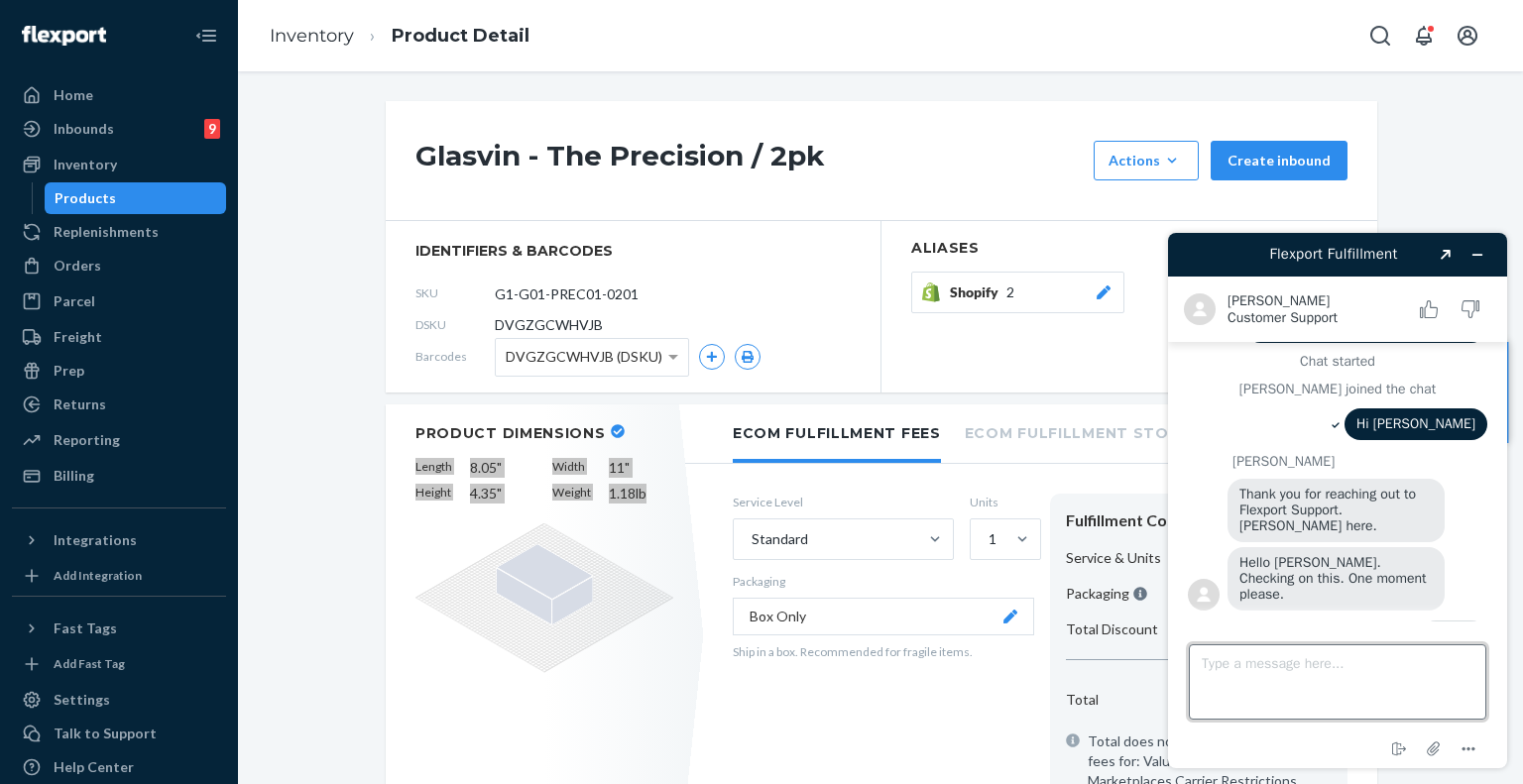 click on "Type a message here..." at bounding box center (1338, 682) 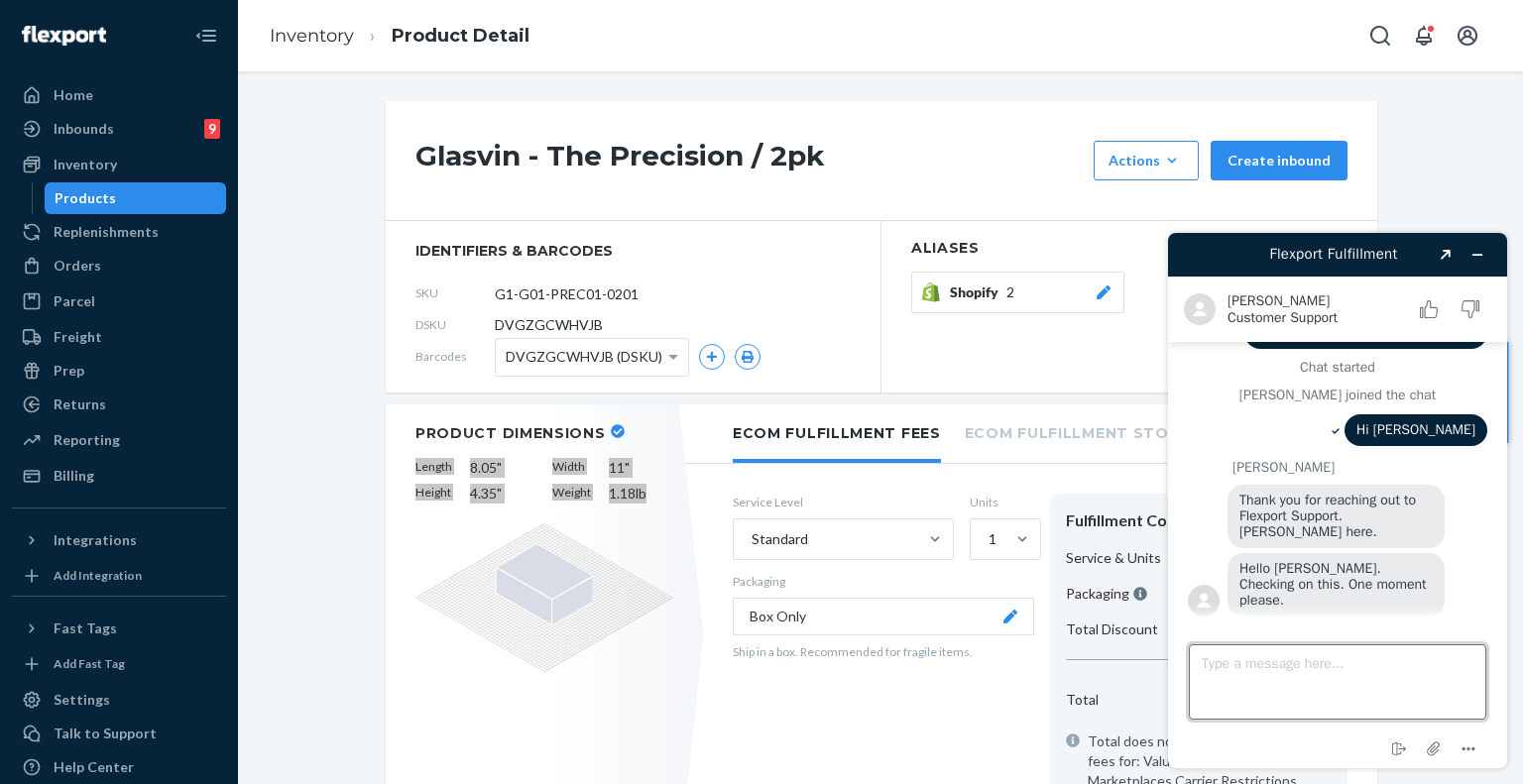 scroll, scrollTop: 291, scrollLeft: 0, axis: vertical 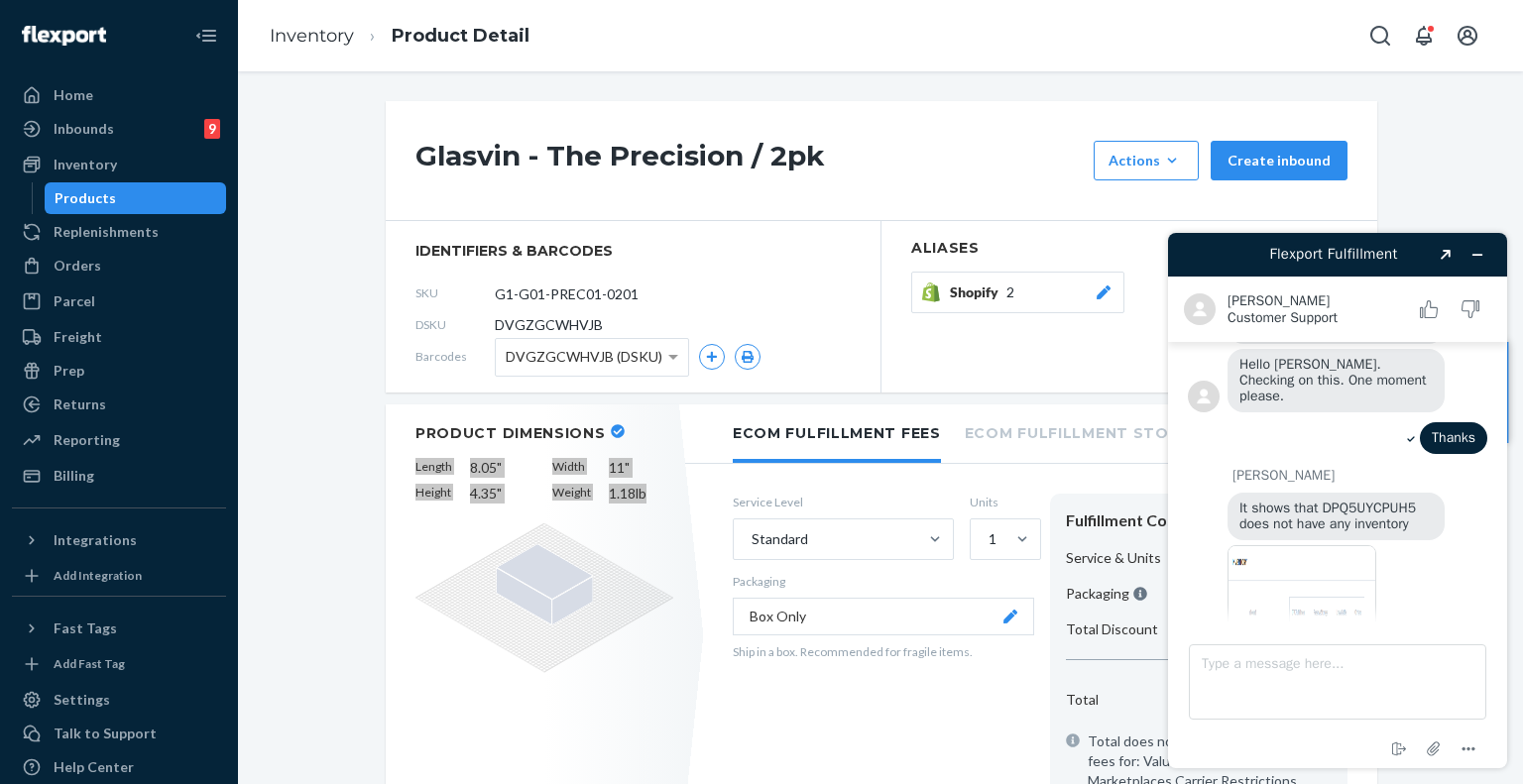 click at bounding box center (1302, 601) 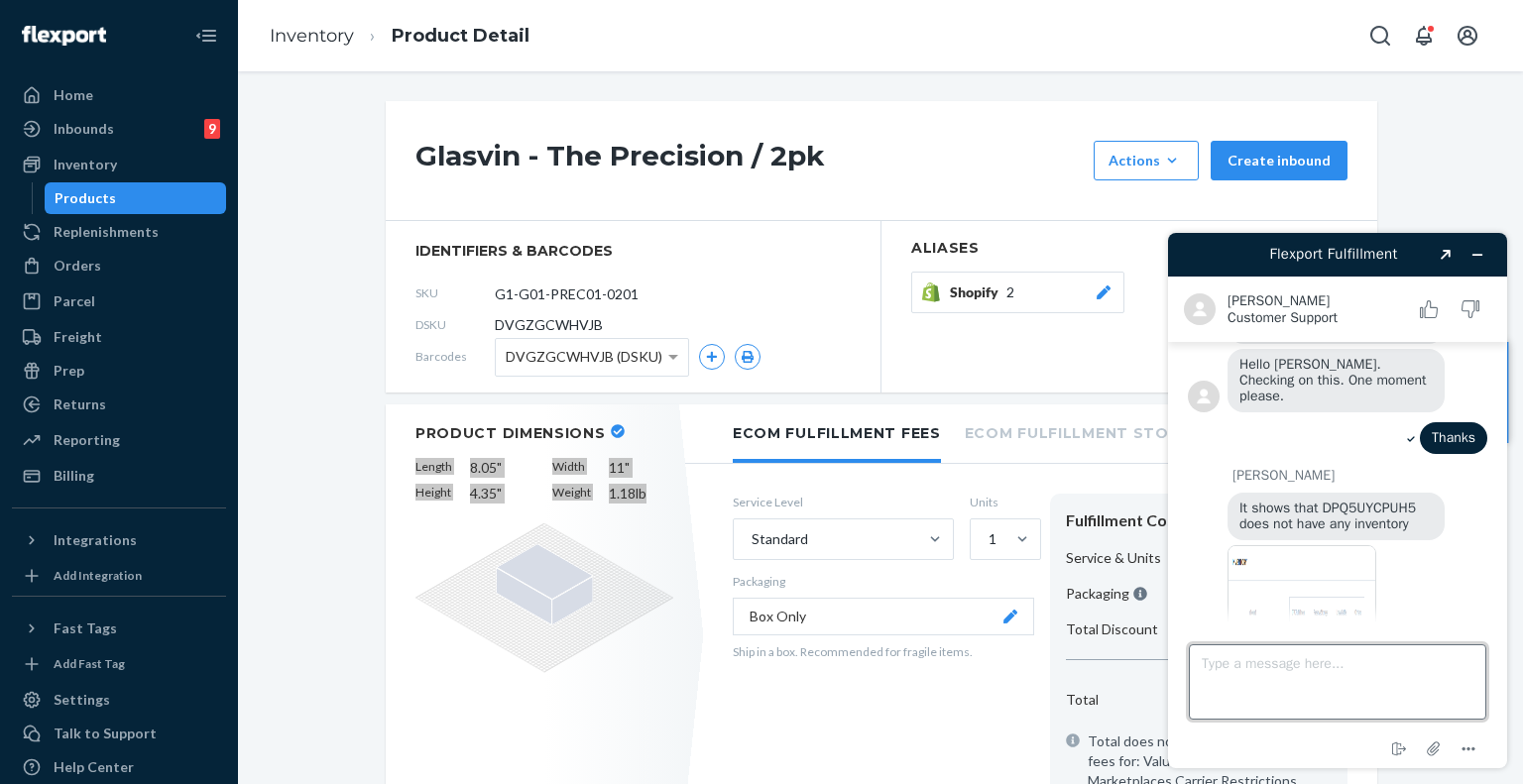 click on "Type a message here..." at bounding box center (1338, 682) 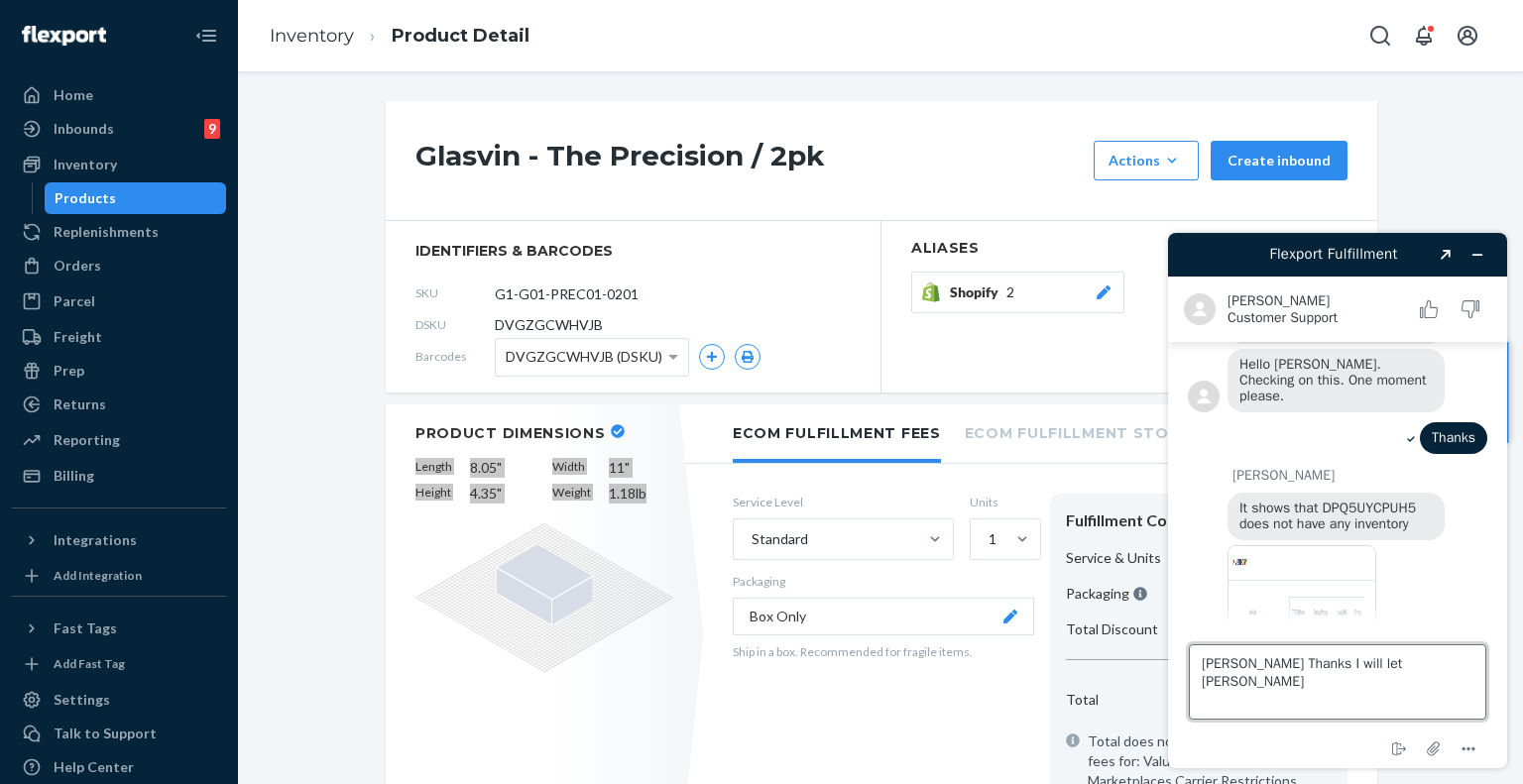 type on "Okie Thanks I will let David know" 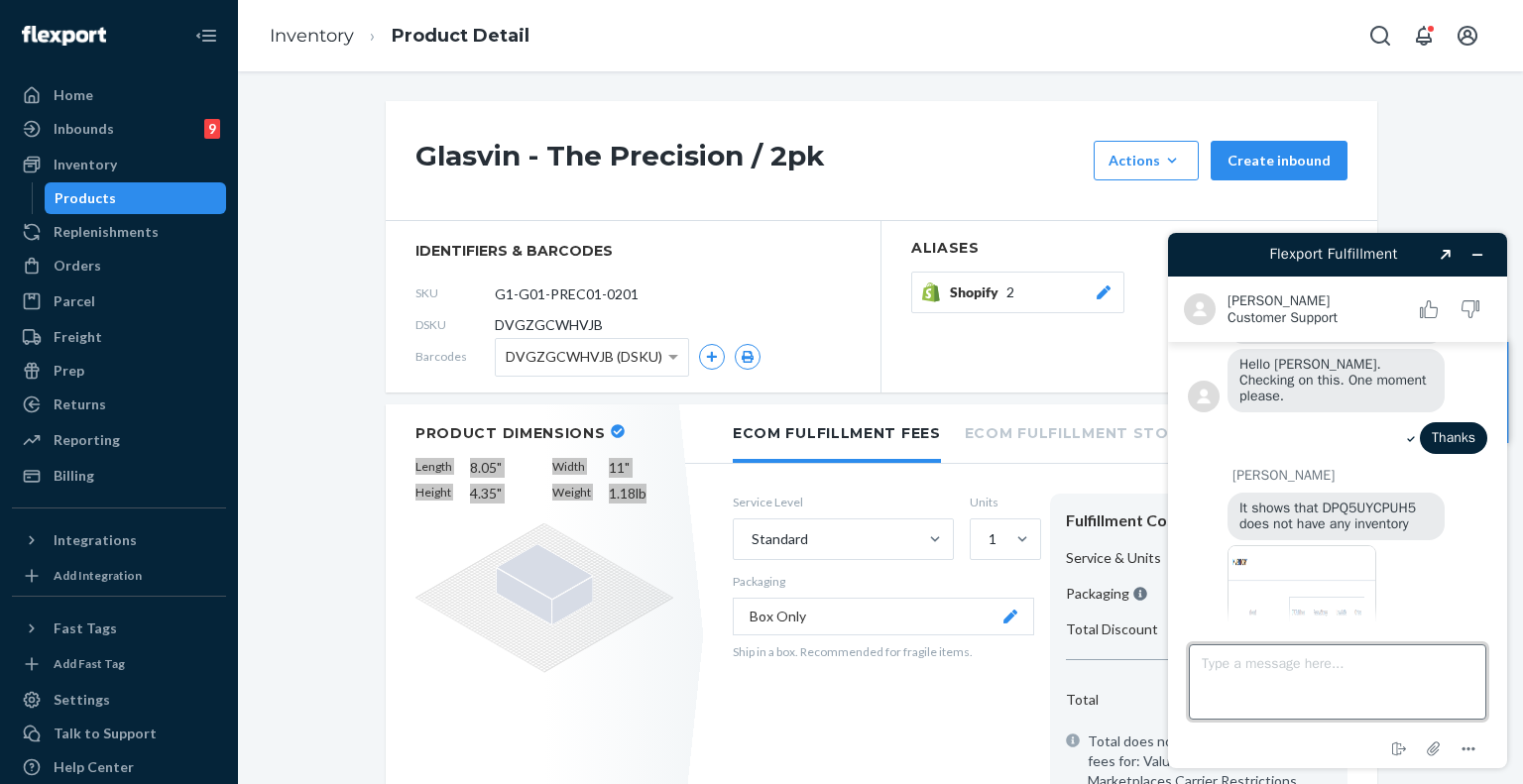 scroll, scrollTop: 333, scrollLeft: 0, axis: vertical 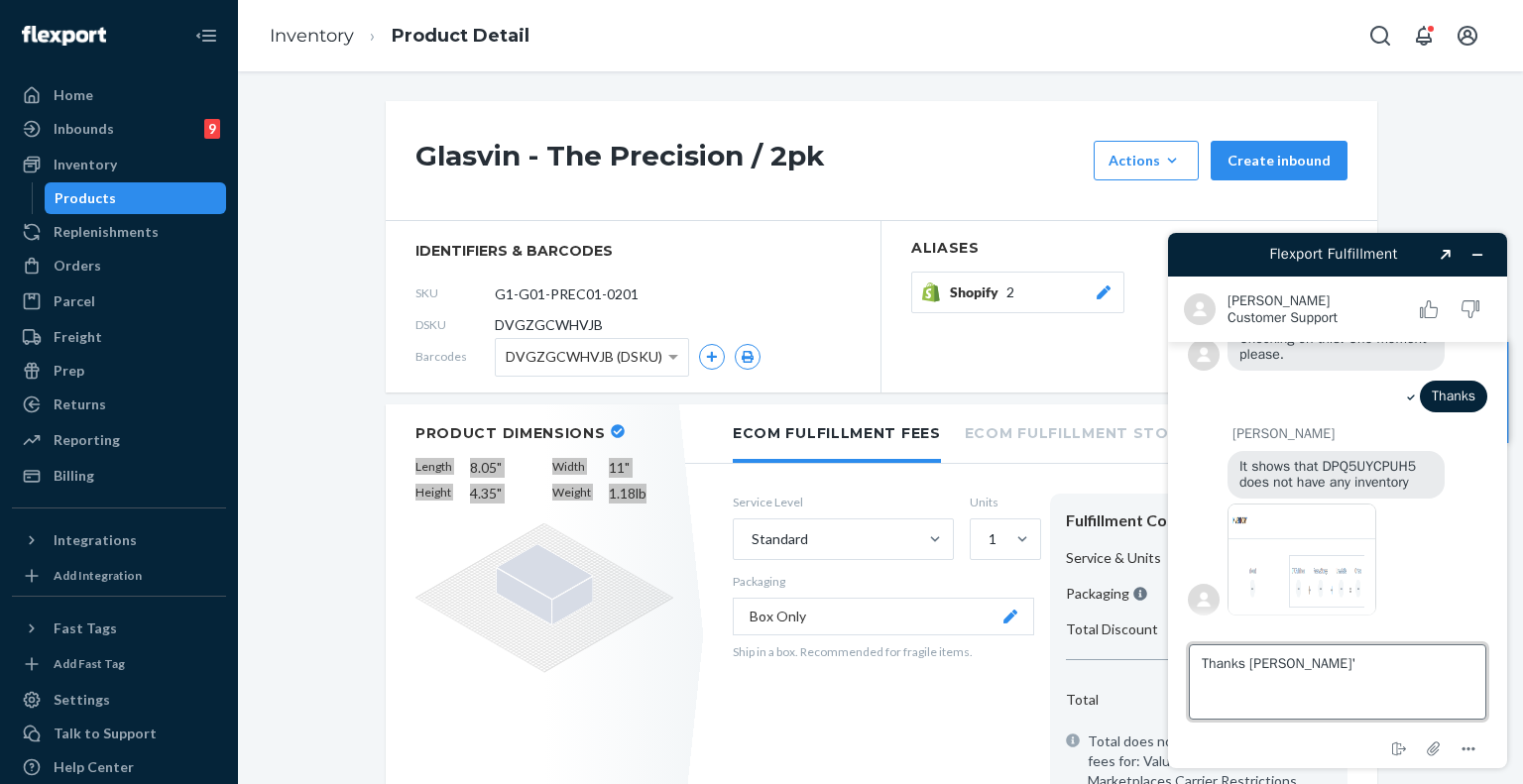 type on "Thanks Beatriz" 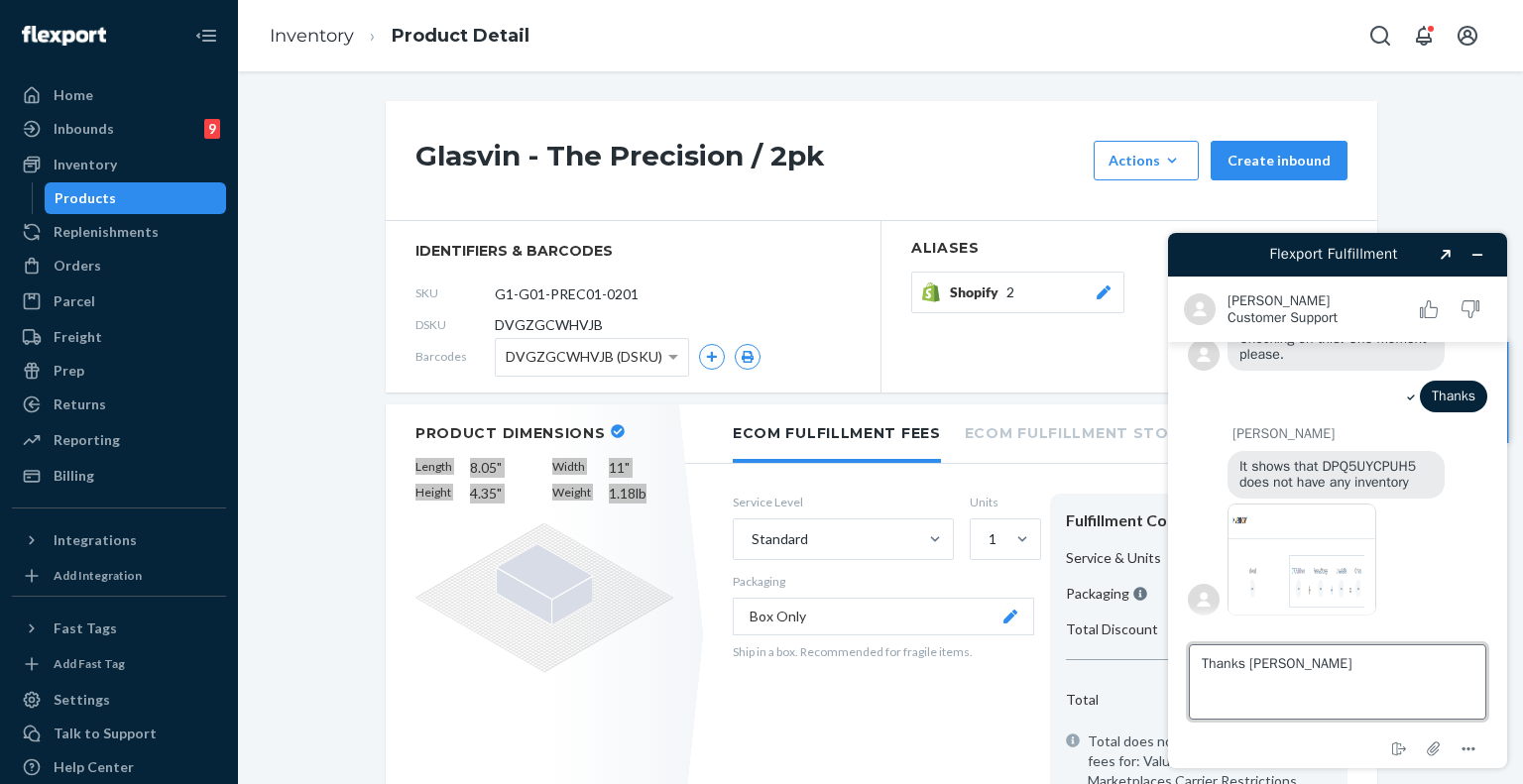 type 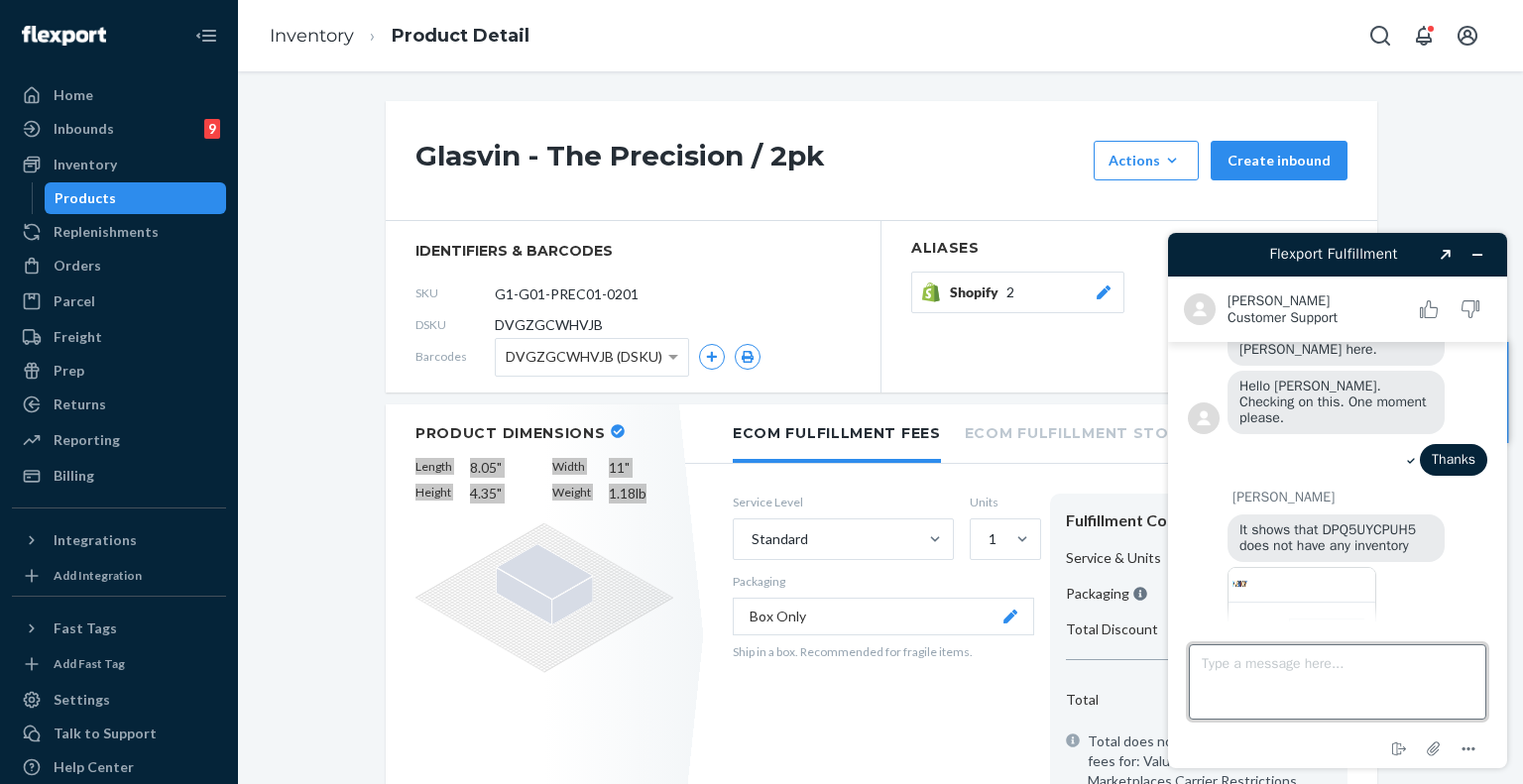 scroll, scrollTop: 297, scrollLeft: 0, axis: vertical 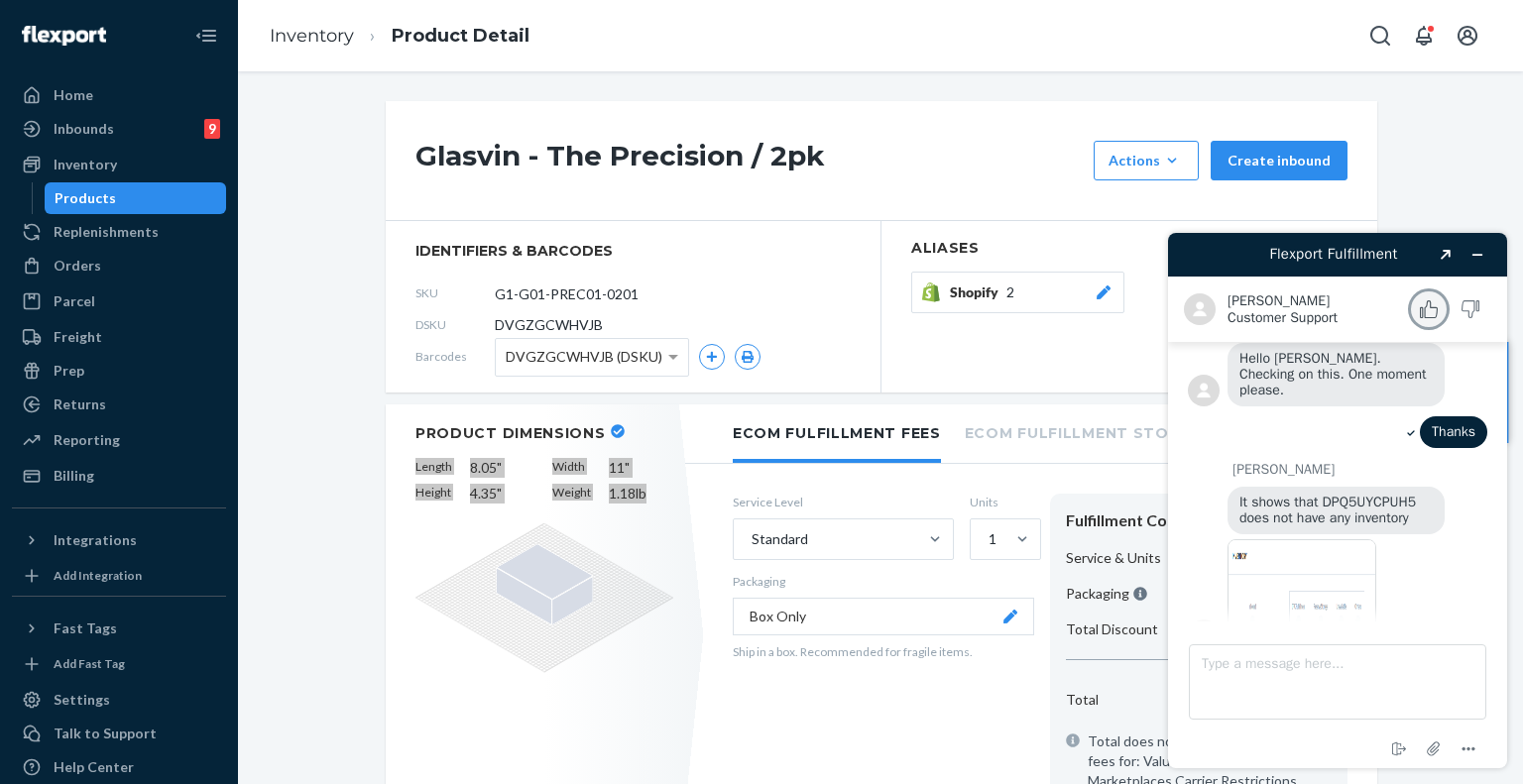 click 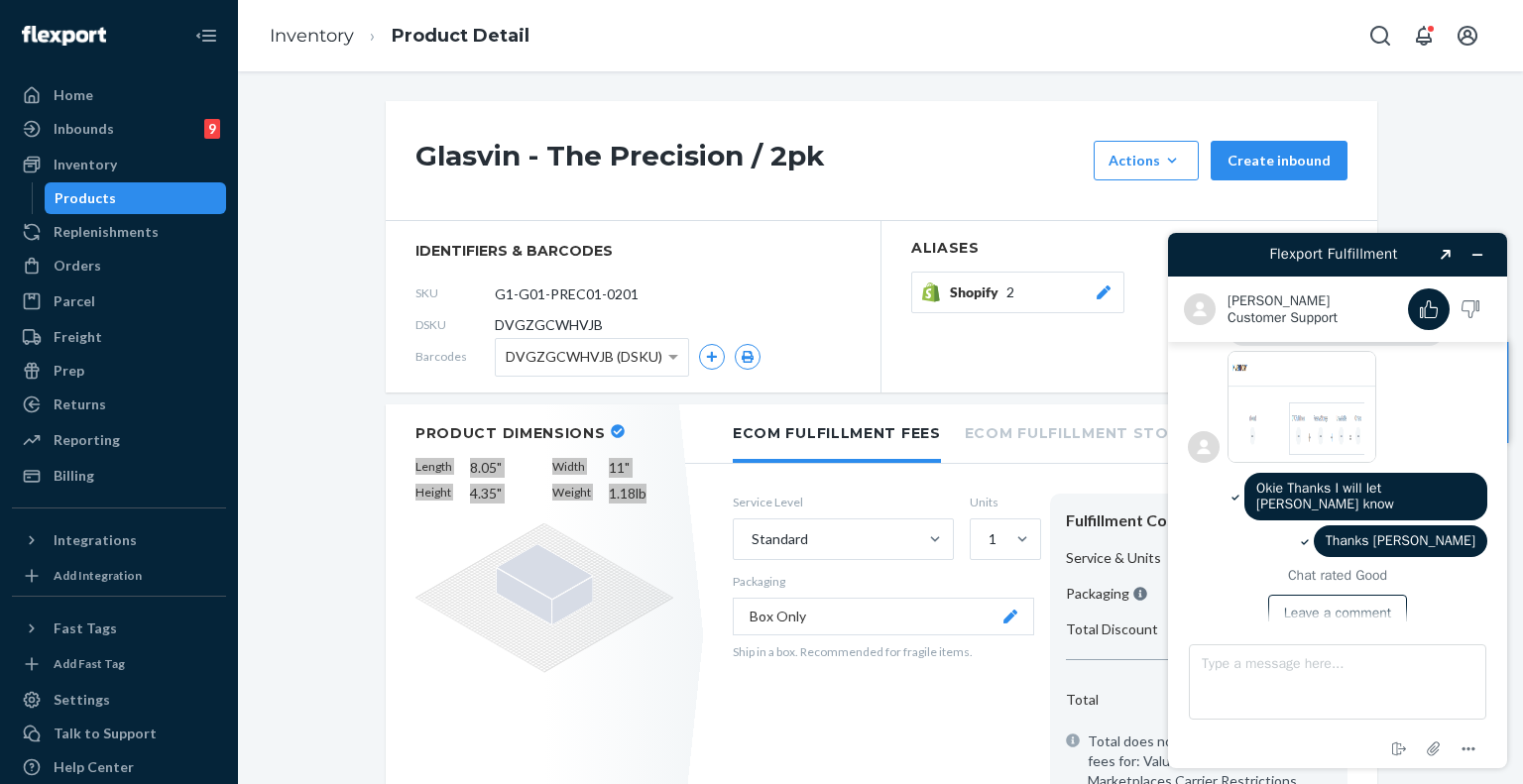 scroll, scrollTop: 446, scrollLeft: 0, axis: vertical 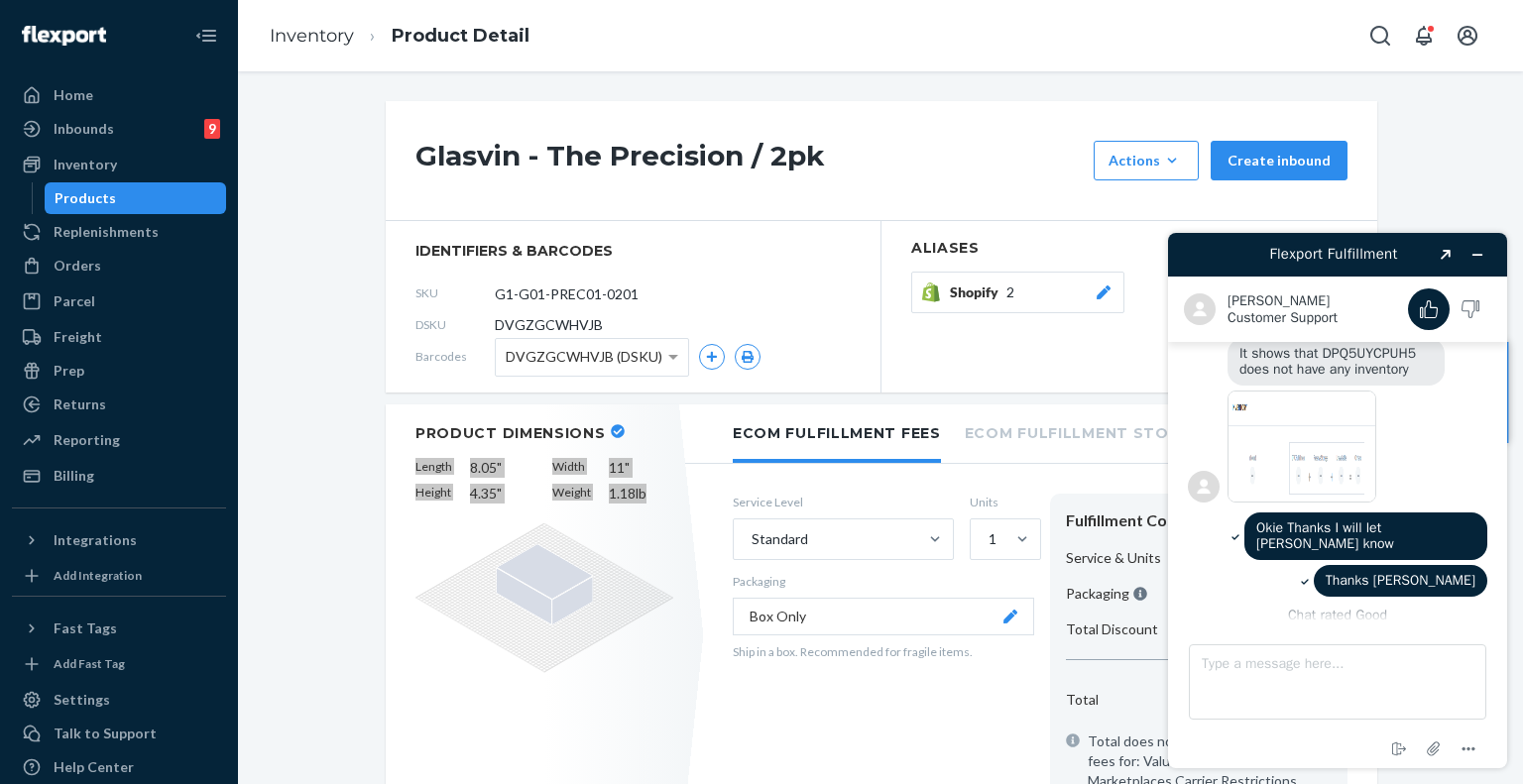 click on "Leave a comment" at bounding box center (1338, 653) 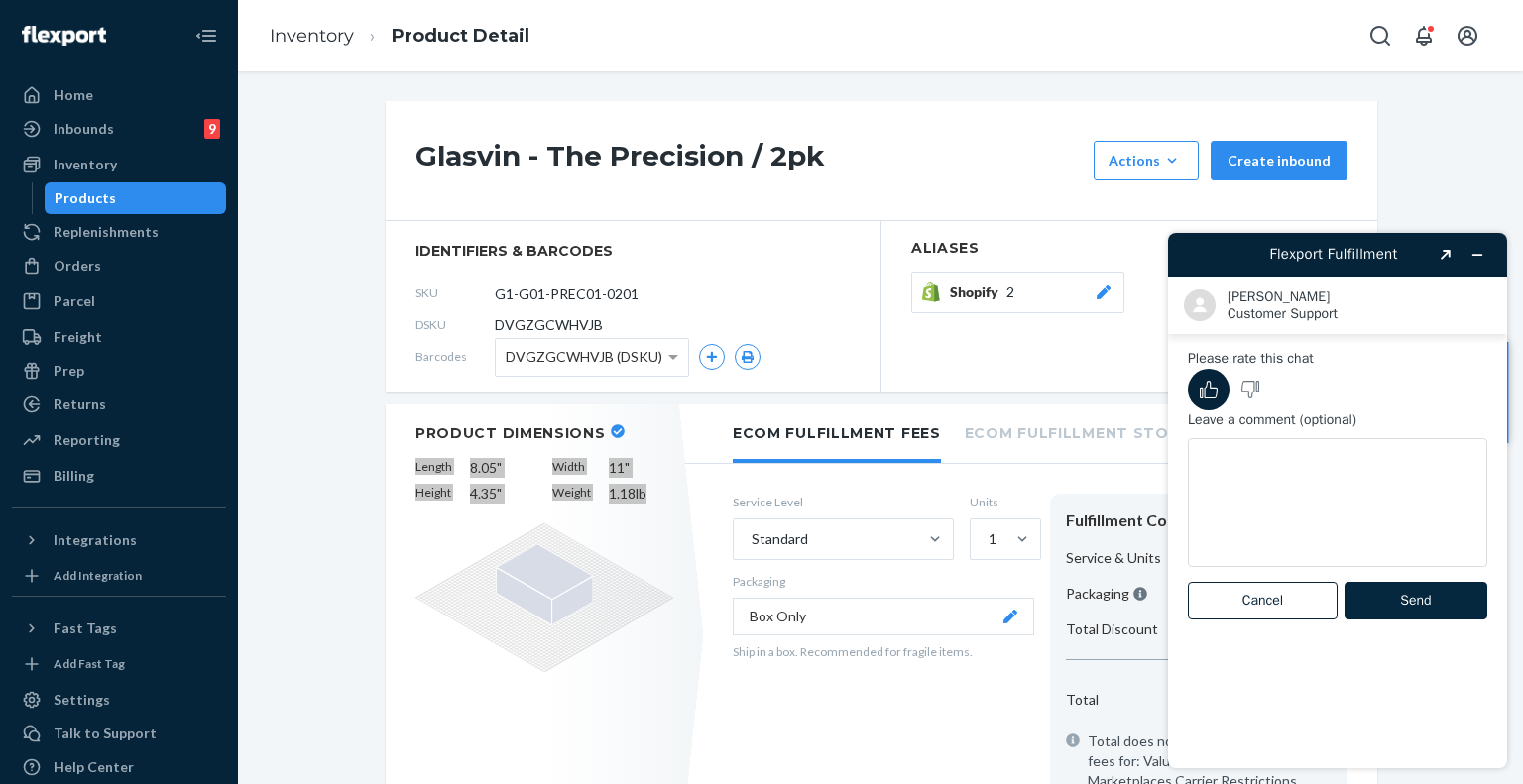 click on "Send" at bounding box center [1416, 601] 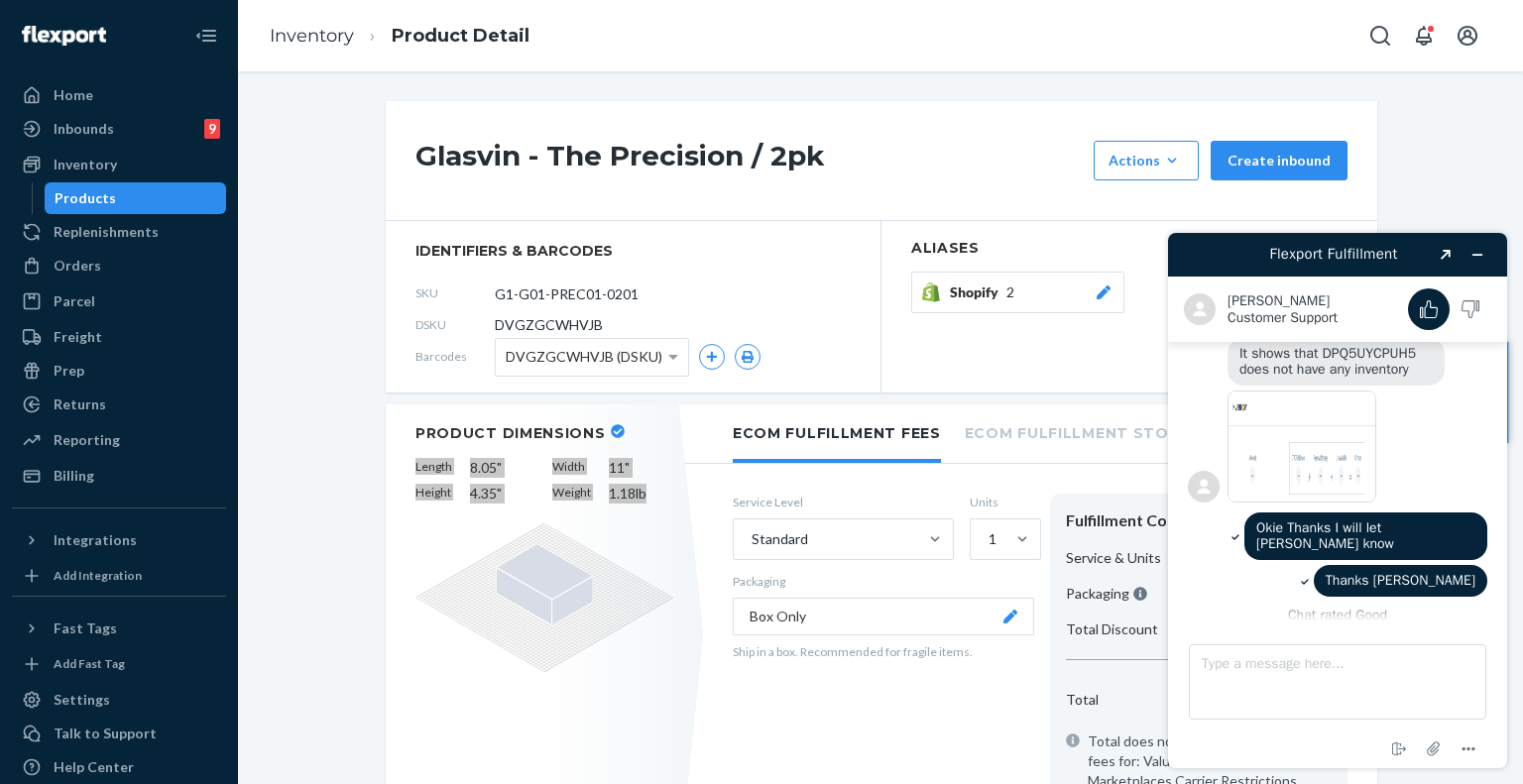 scroll, scrollTop: 475, scrollLeft: 0, axis: vertical 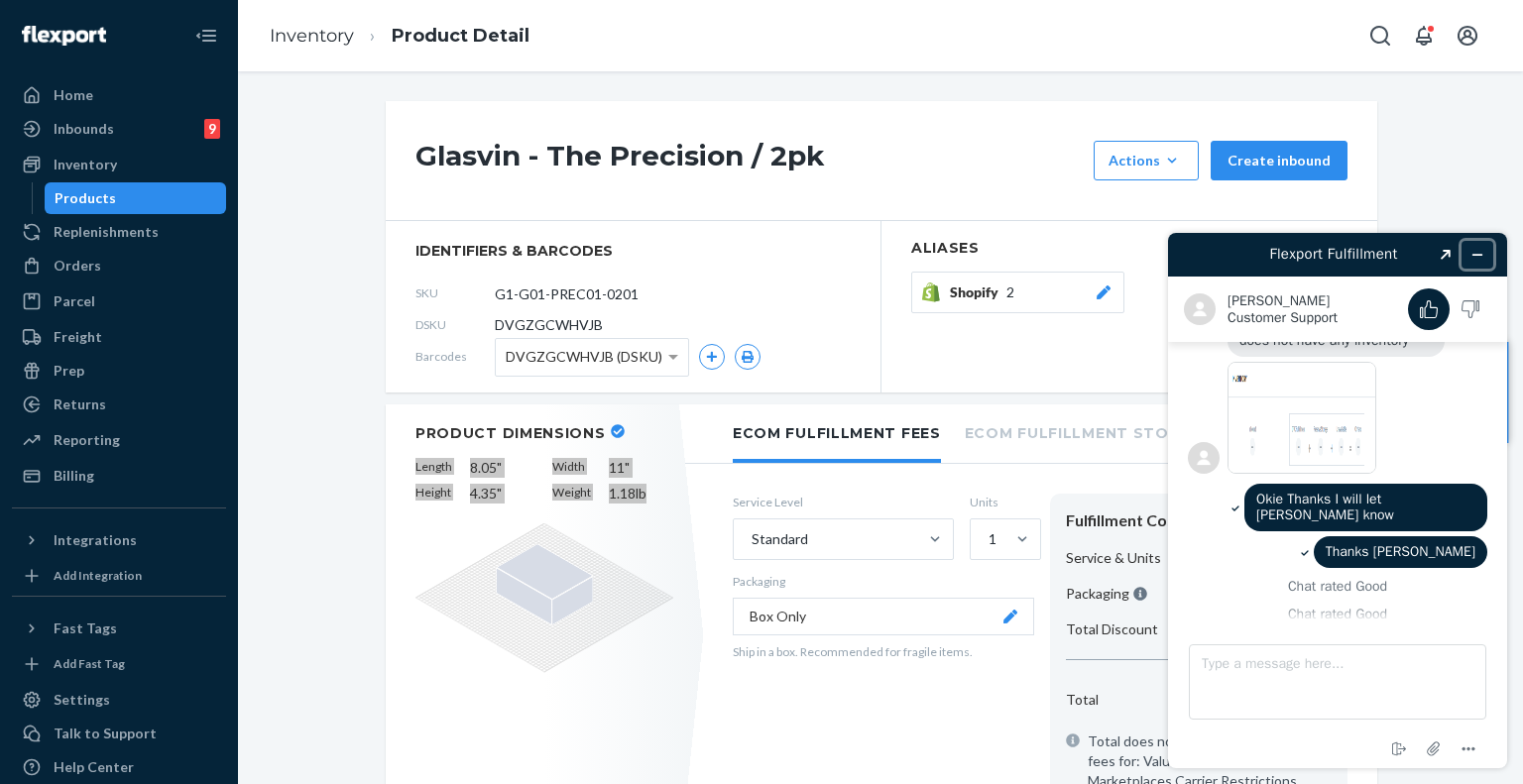 click at bounding box center (1477, 255) 